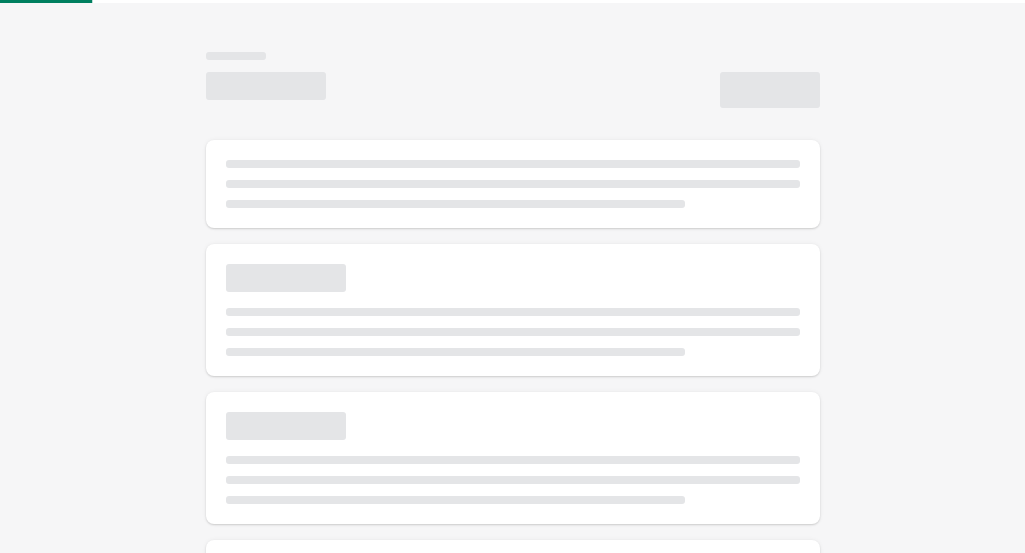 scroll, scrollTop: 0, scrollLeft: 0, axis: both 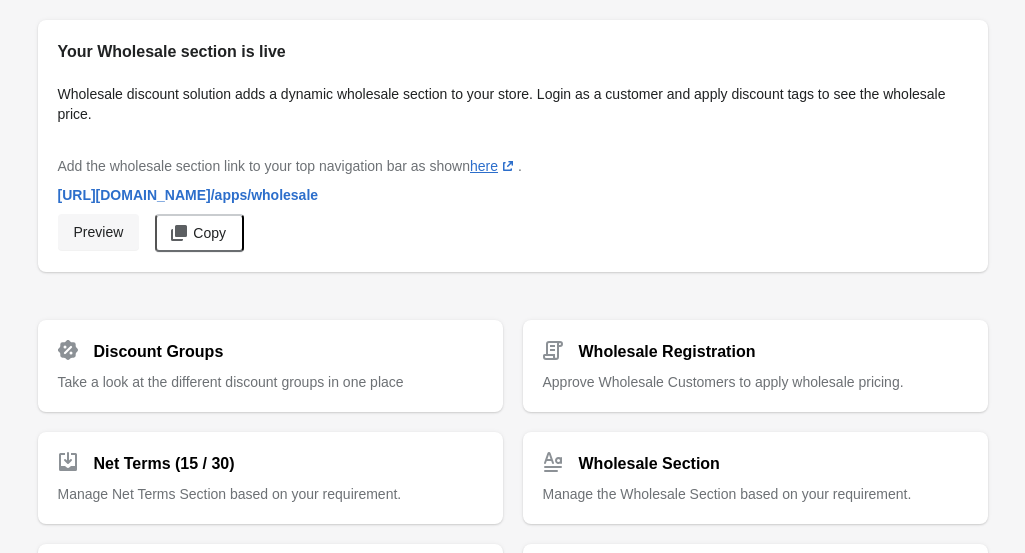 click on "Preview" at bounding box center (99, 232) 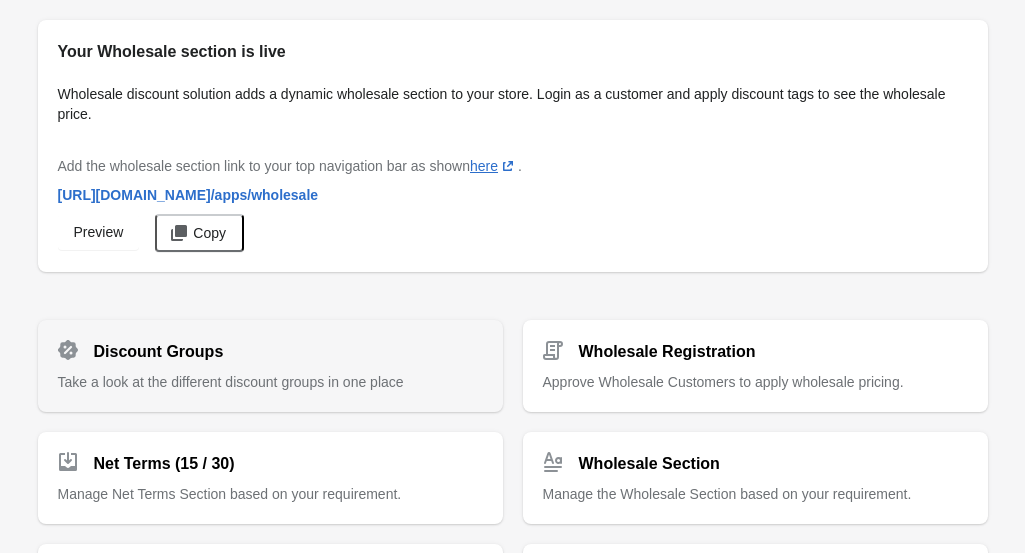click on "Discount Groups" at bounding box center [262, 344] 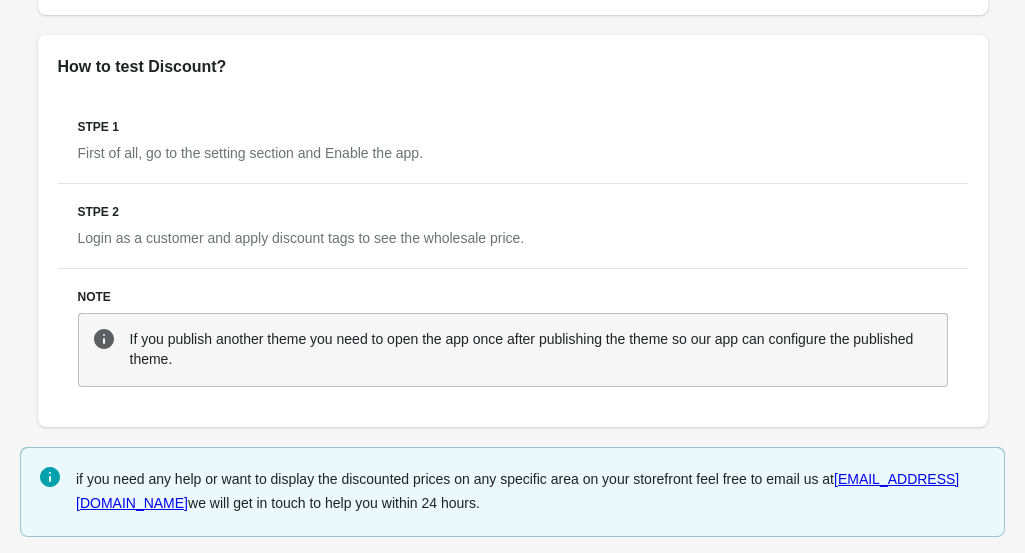 scroll, scrollTop: 0, scrollLeft: 0, axis: both 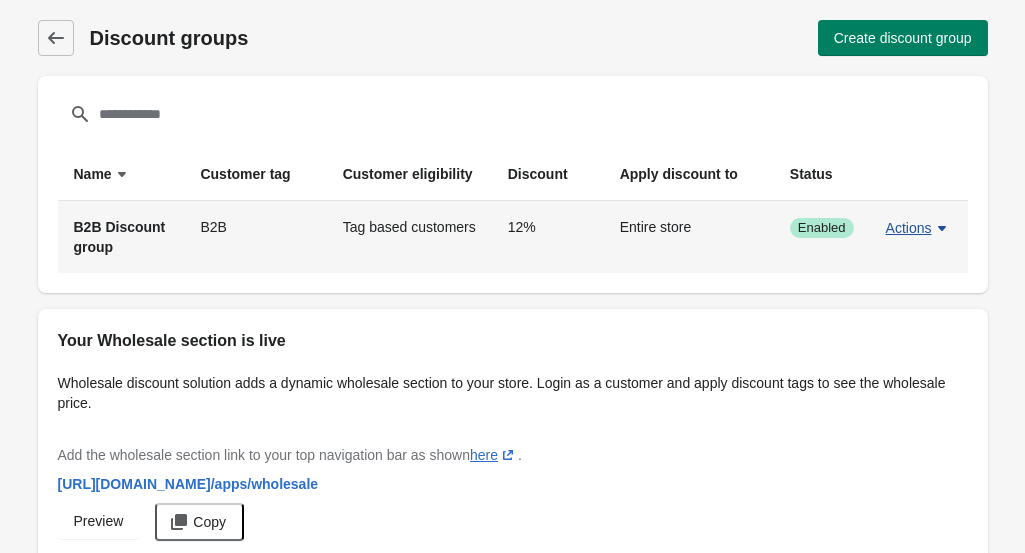 click on "Actions" at bounding box center [909, 228] 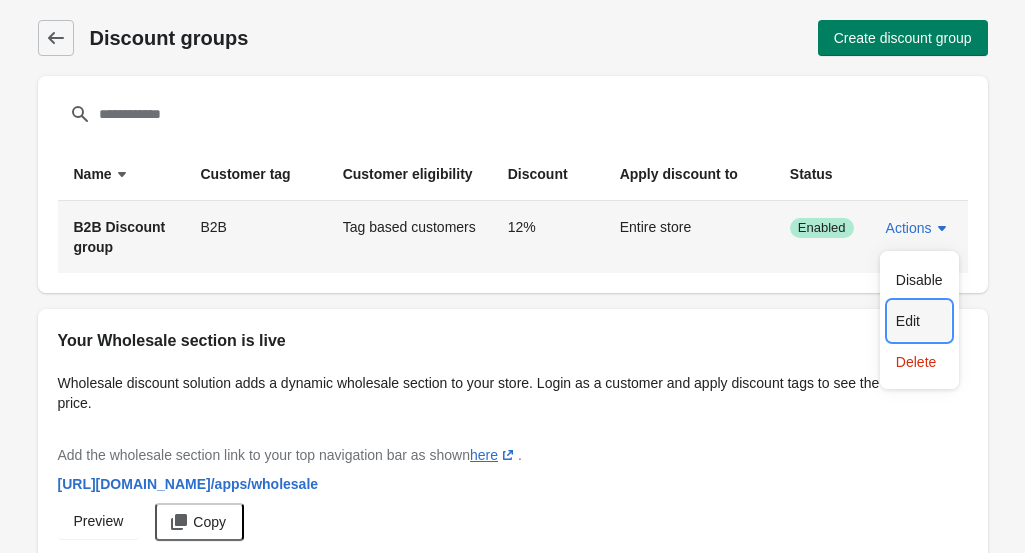 click on "Edit" at bounding box center (919, 321) 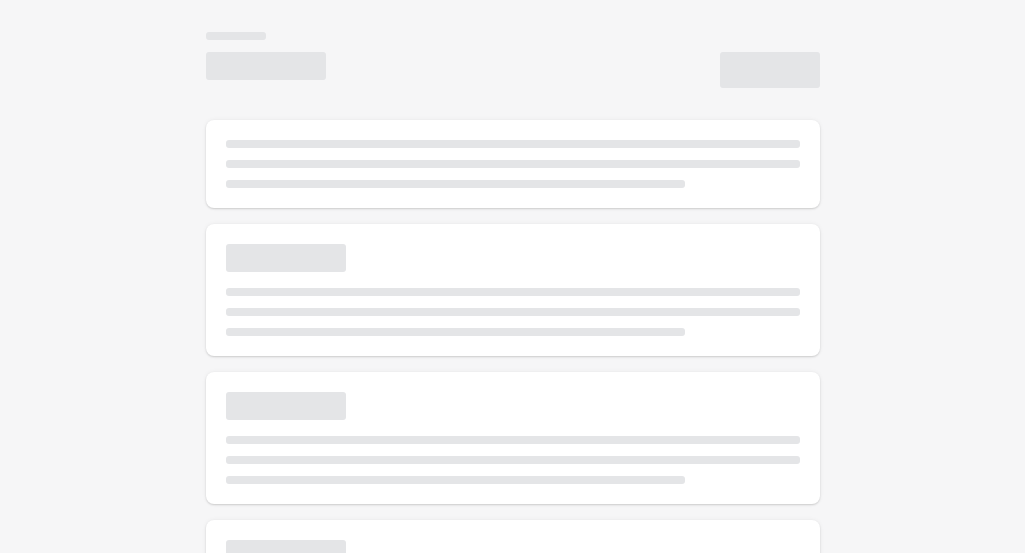 select on "*" 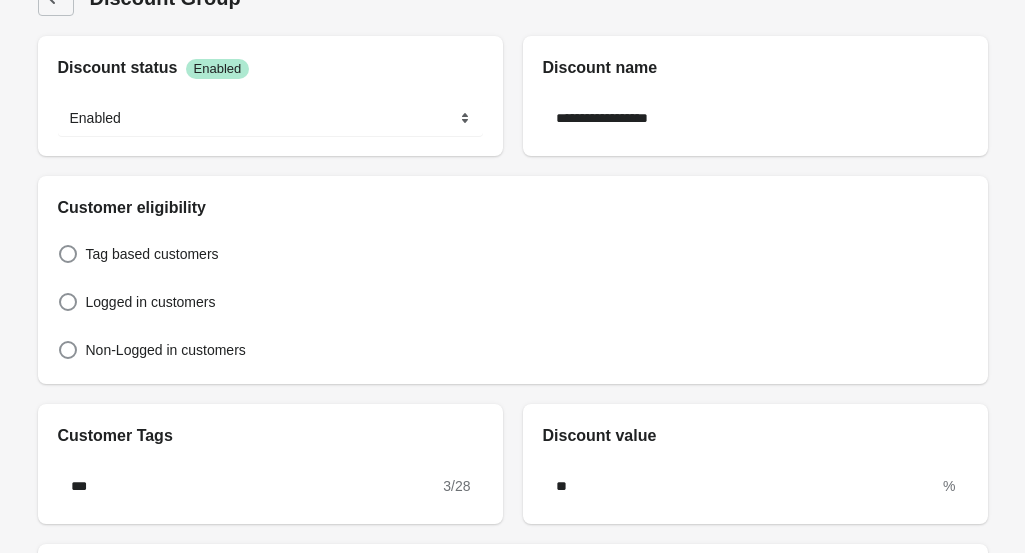 scroll, scrollTop: 0, scrollLeft: 0, axis: both 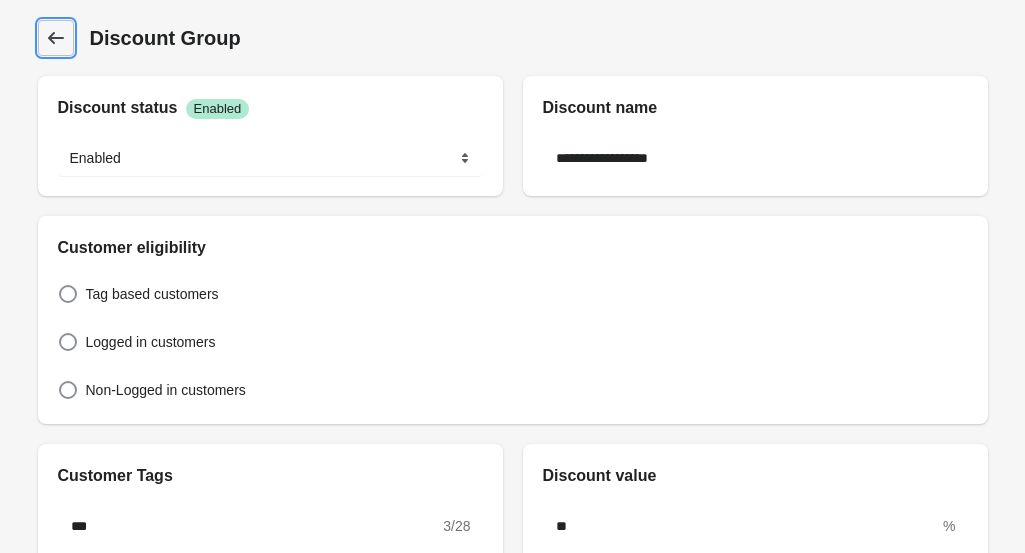 click 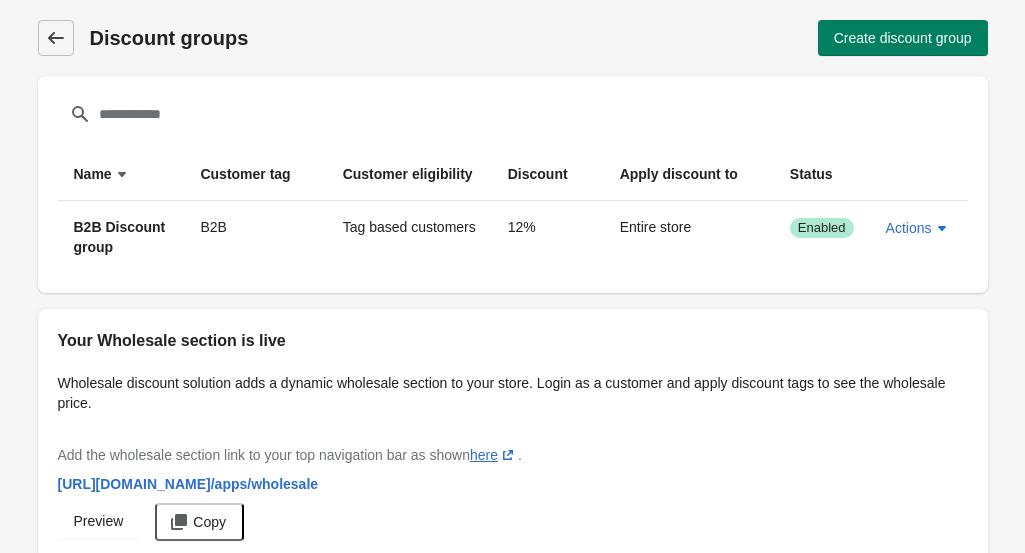 click on "Discount groups" at bounding box center [56, 38] 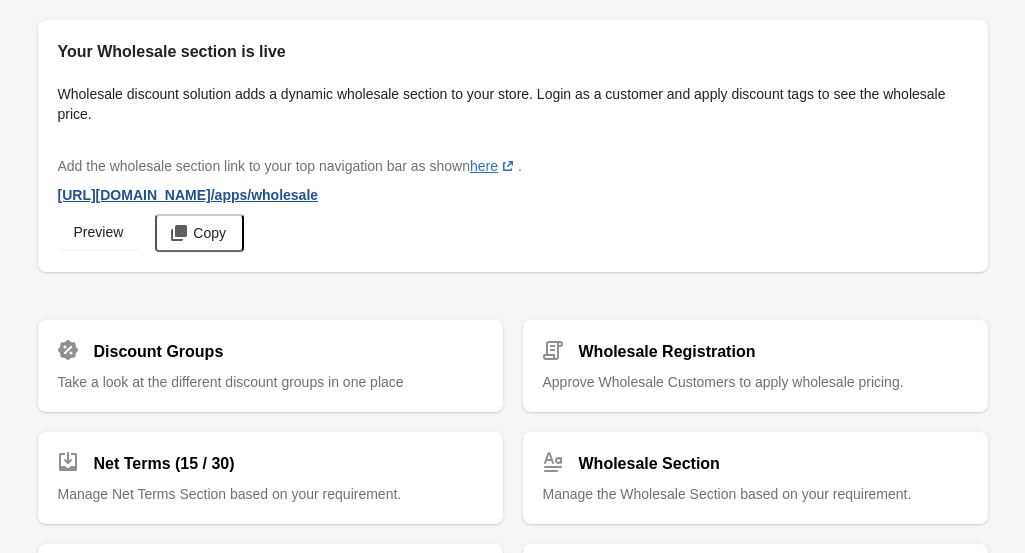 click on "https://lukerchocolate.myshopify.com /apps/wholesale" at bounding box center [188, 195] 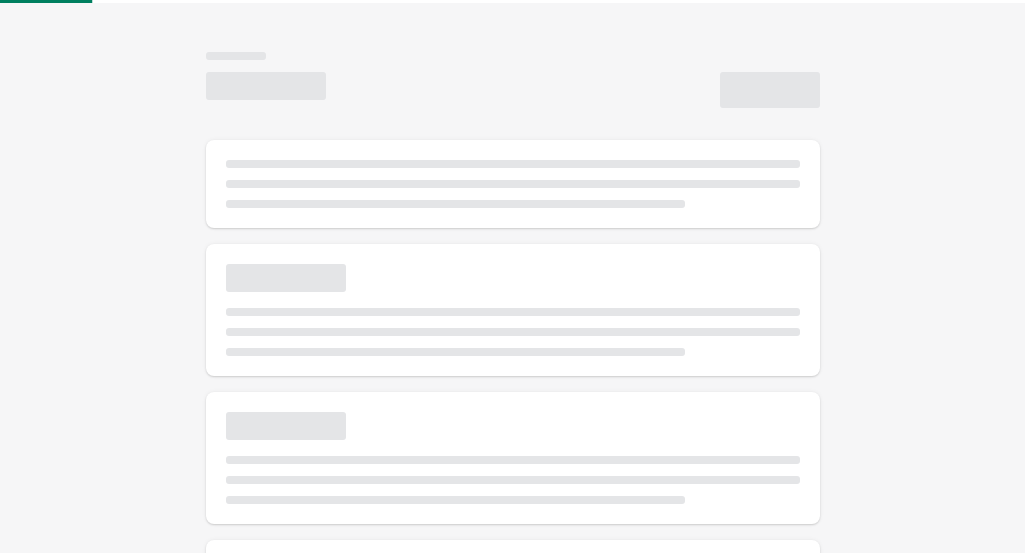 scroll, scrollTop: 0, scrollLeft: 0, axis: both 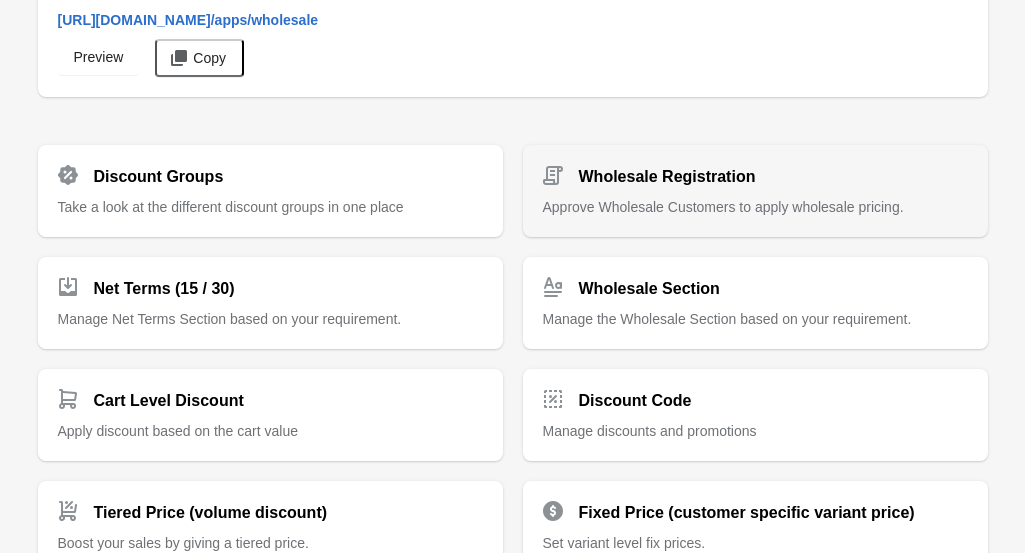 click on "Approve Wholesale Customers to apply wholesale pricing." at bounding box center [723, 207] 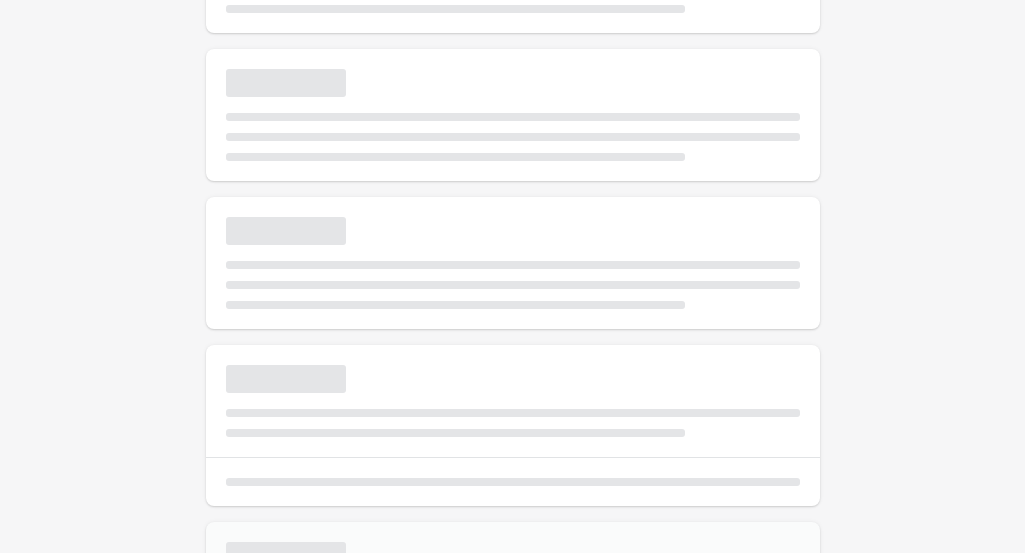type on "**********" 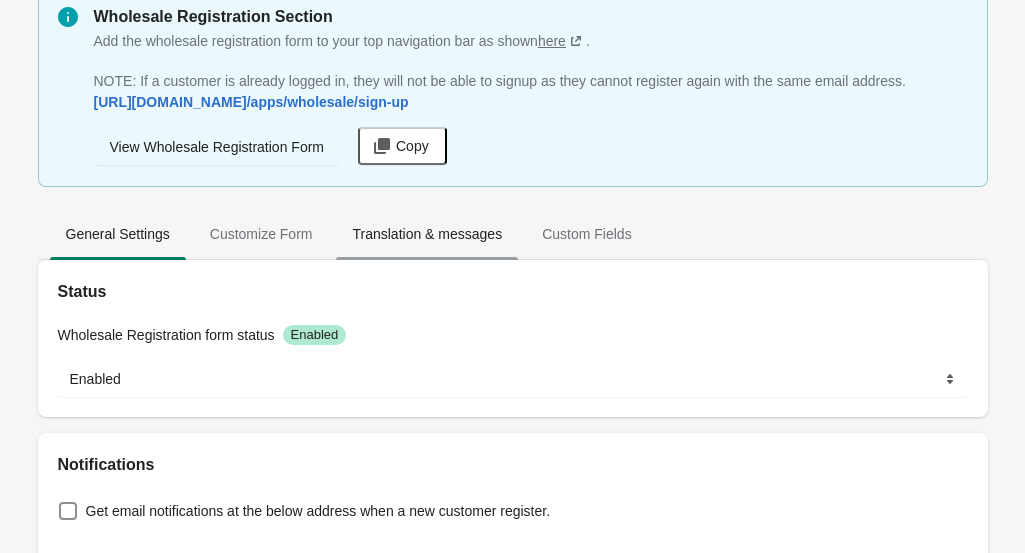 scroll, scrollTop: 93, scrollLeft: 0, axis: vertical 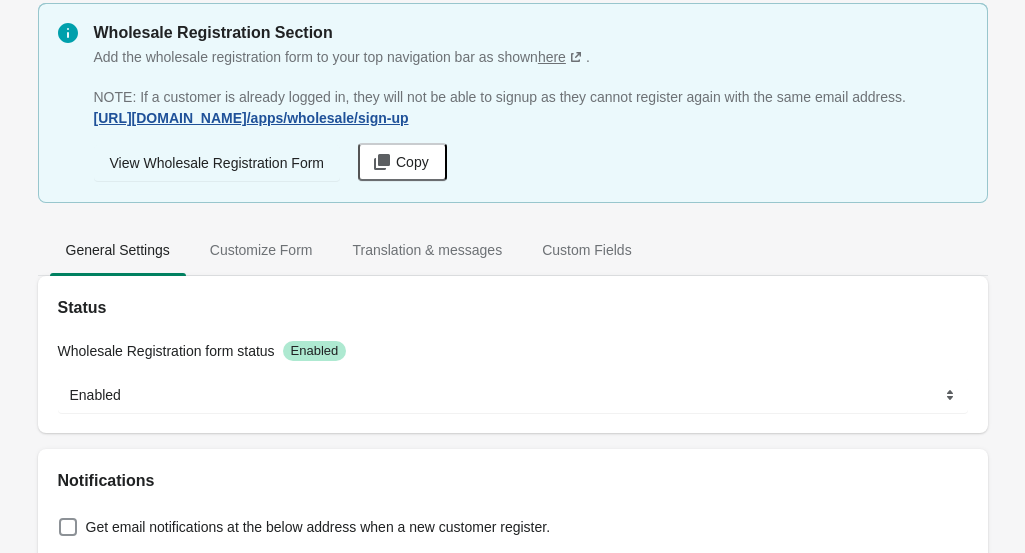 click on "[URL][DOMAIN_NAME] /apps/wholesale/sign-up" at bounding box center (251, 118) 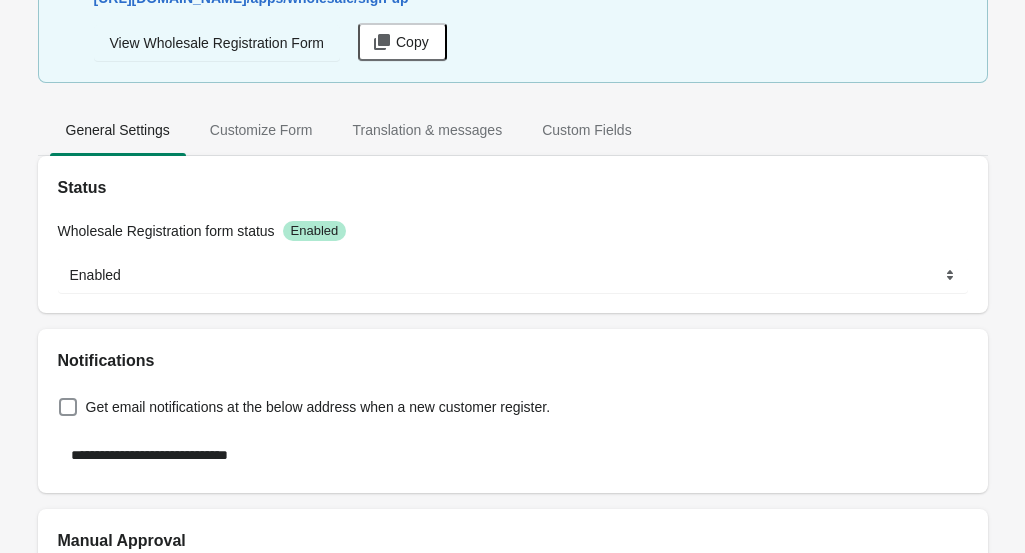 scroll, scrollTop: 0, scrollLeft: 0, axis: both 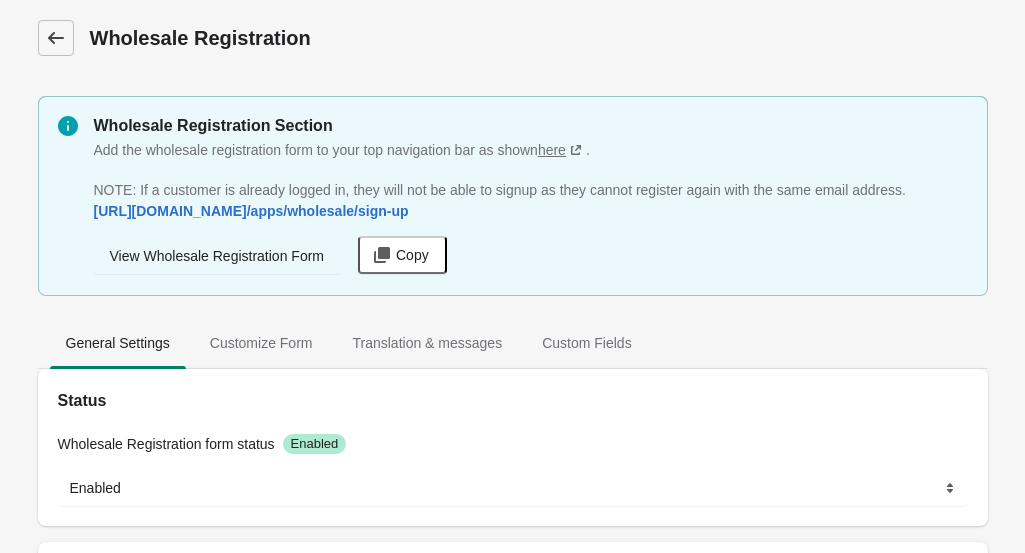 click on "Dashboard" at bounding box center [56, 38] 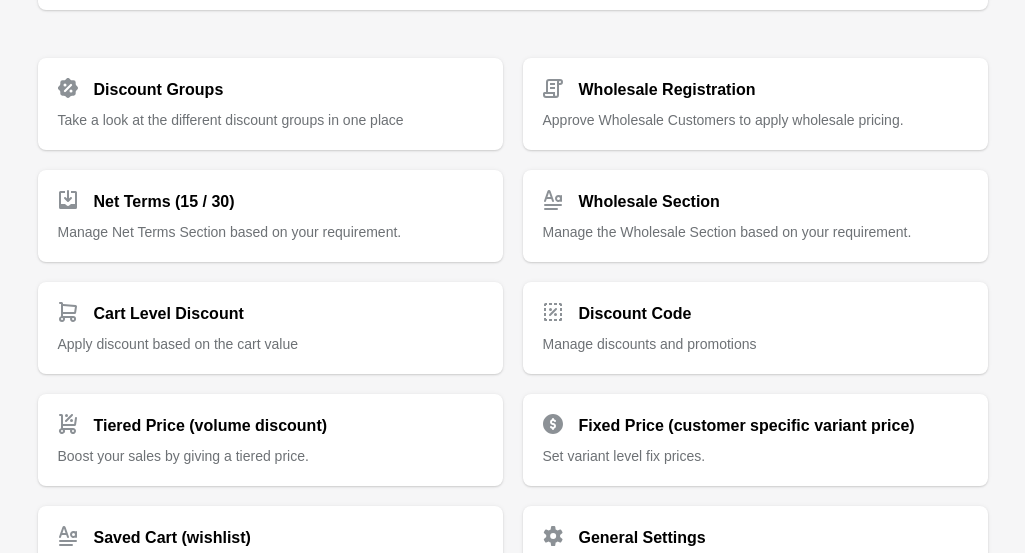 scroll, scrollTop: 263, scrollLeft: 0, axis: vertical 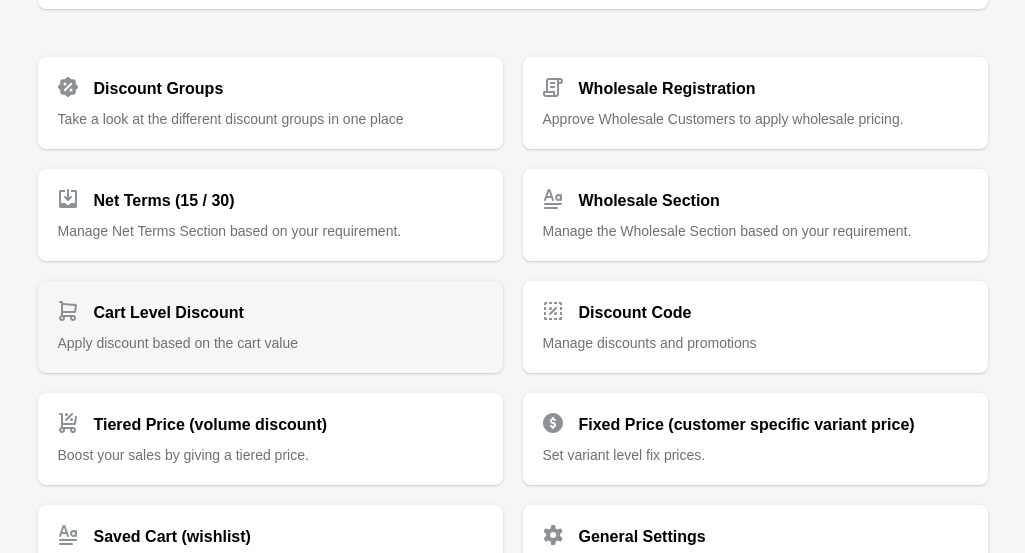 click on "Cart Level Discount" at bounding box center (262, 305) 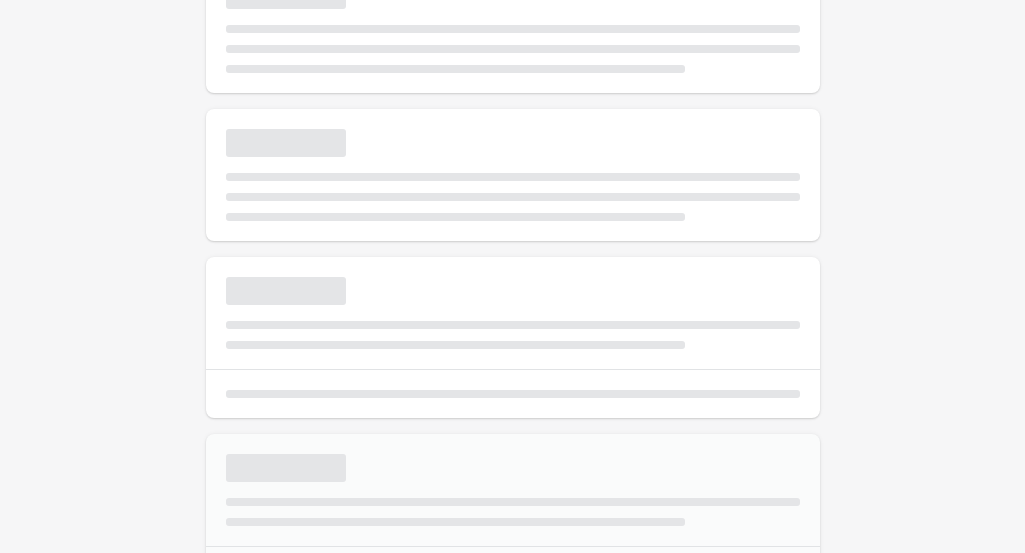 scroll, scrollTop: 0, scrollLeft: 0, axis: both 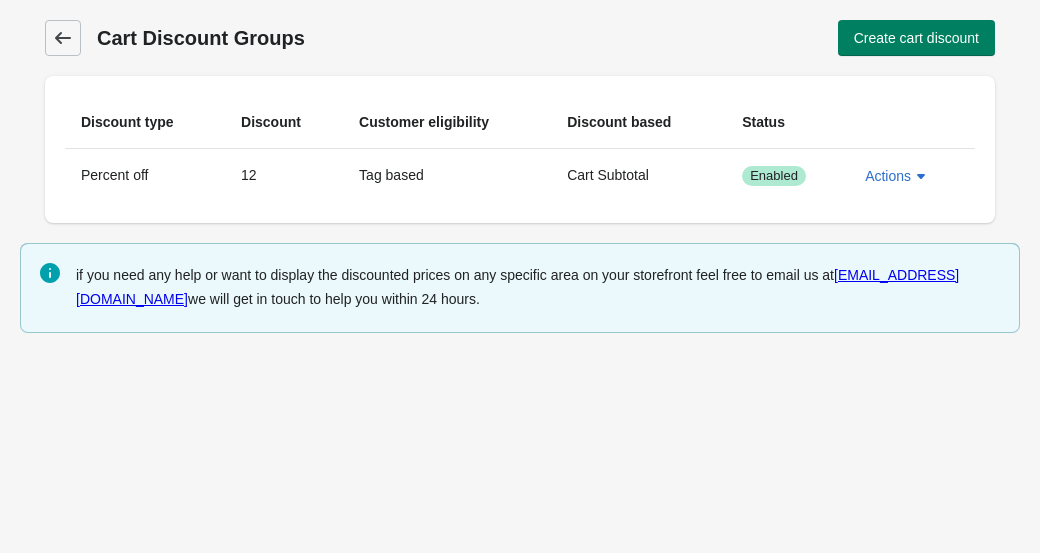 click 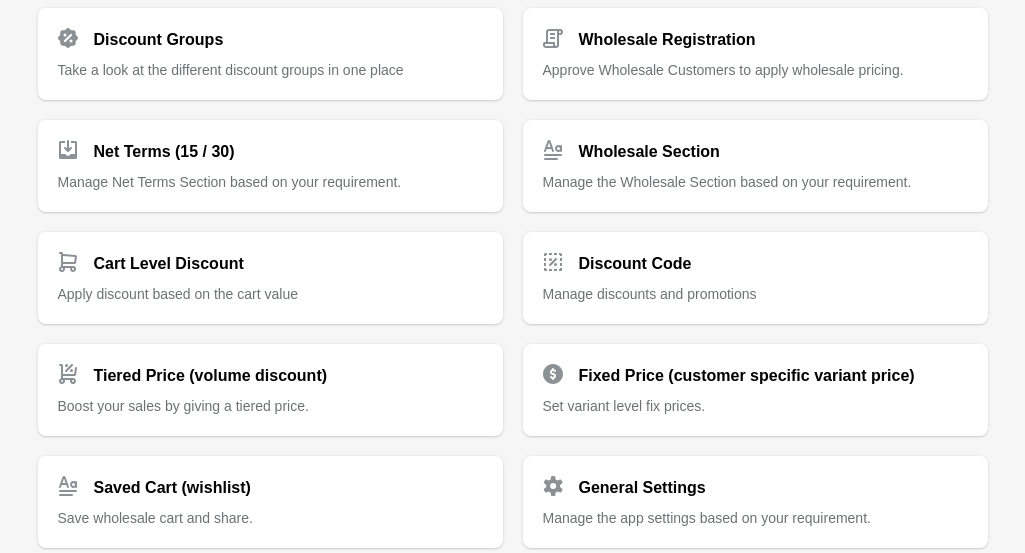 scroll, scrollTop: 314, scrollLeft: 0, axis: vertical 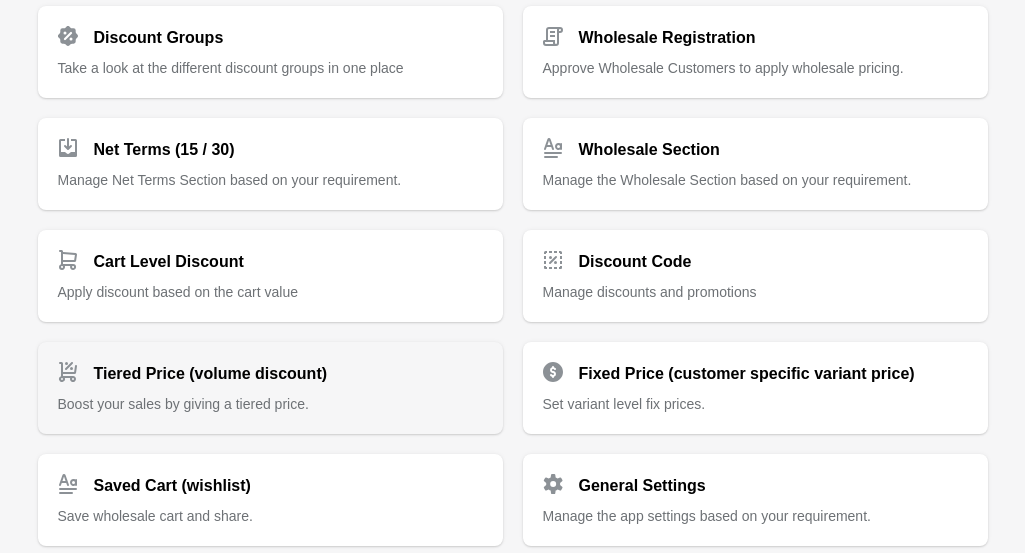 click on "Tiered Price (volume discount)" at bounding box center (211, 374) 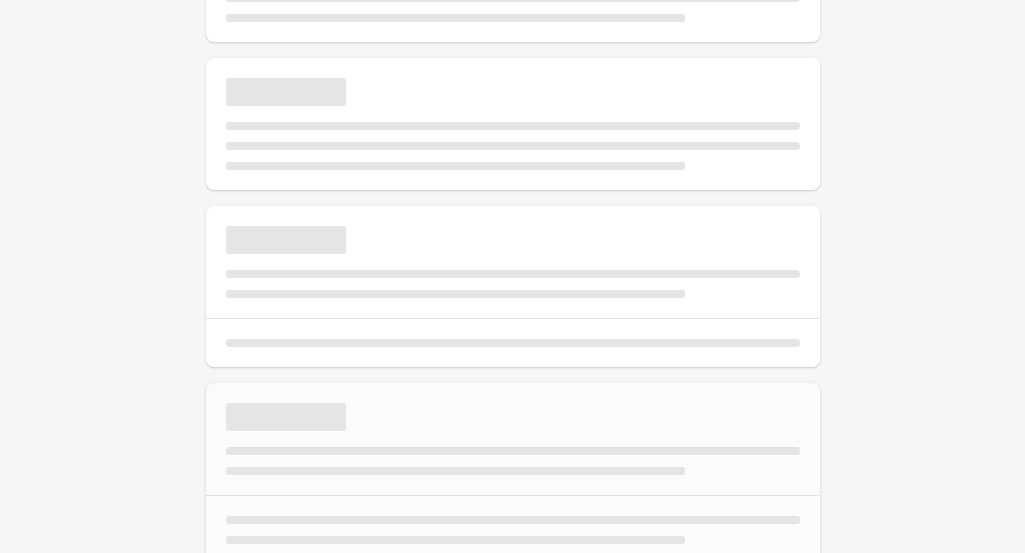 scroll, scrollTop: 0, scrollLeft: 0, axis: both 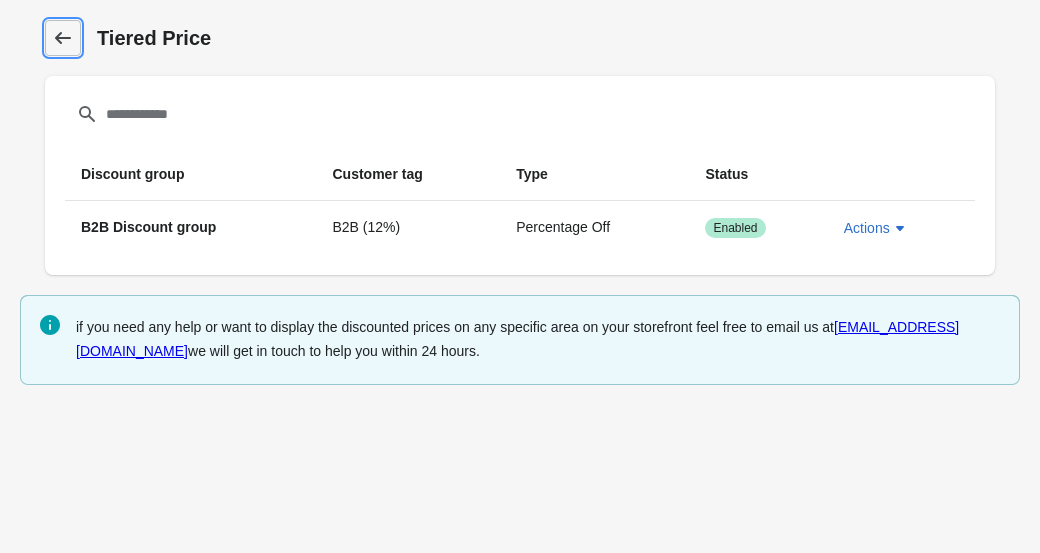 click on "Dashboard" at bounding box center (63, 38) 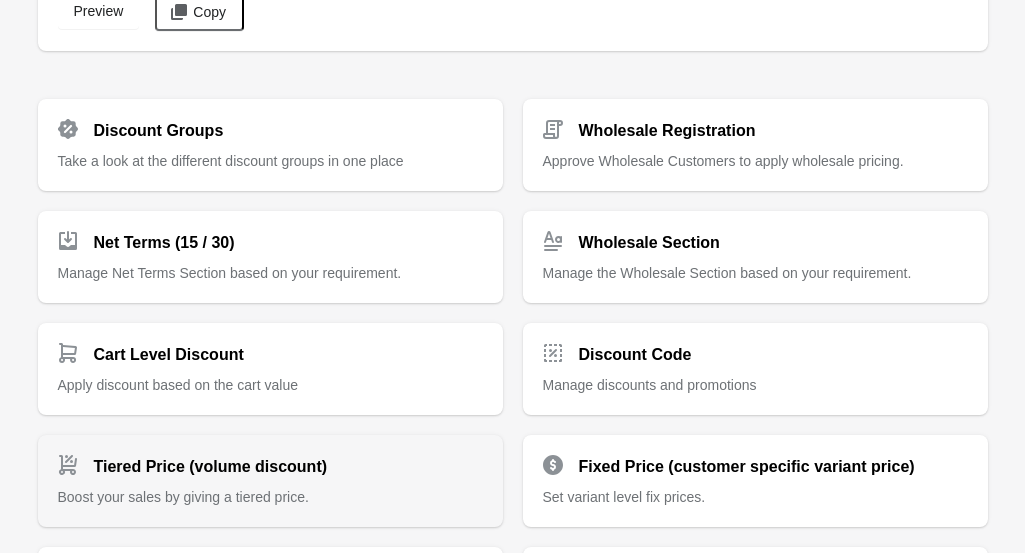 scroll, scrollTop: 188, scrollLeft: 0, axis: vertical 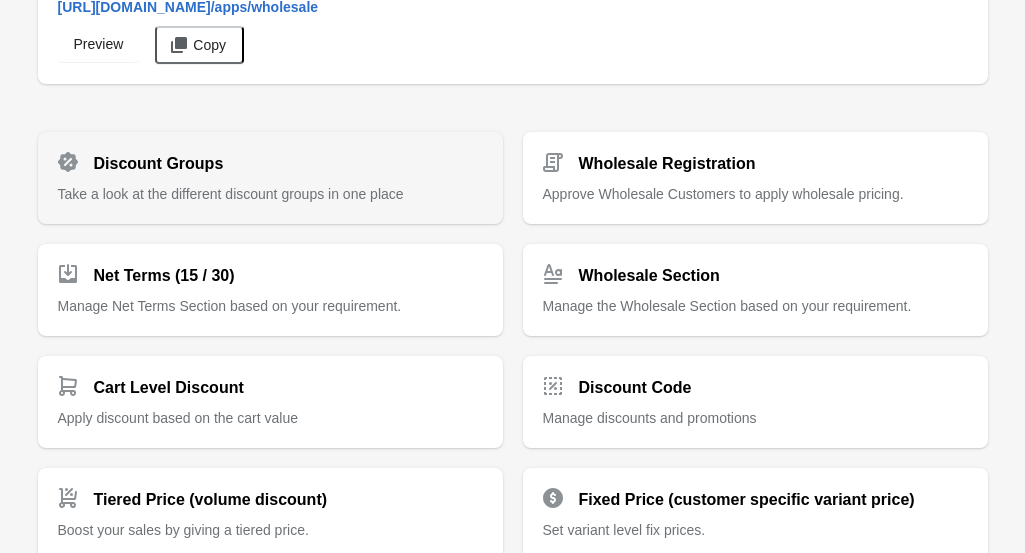 click on "Discount Groups" at bounding box center (159, 164) 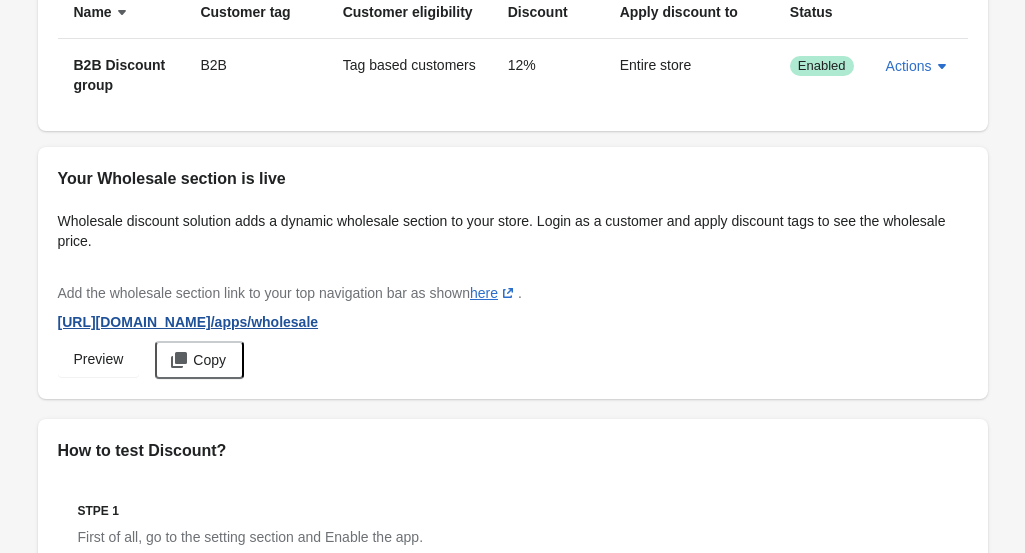 scroll, scrollTop: 0, scrollLeft: 0, axis: both 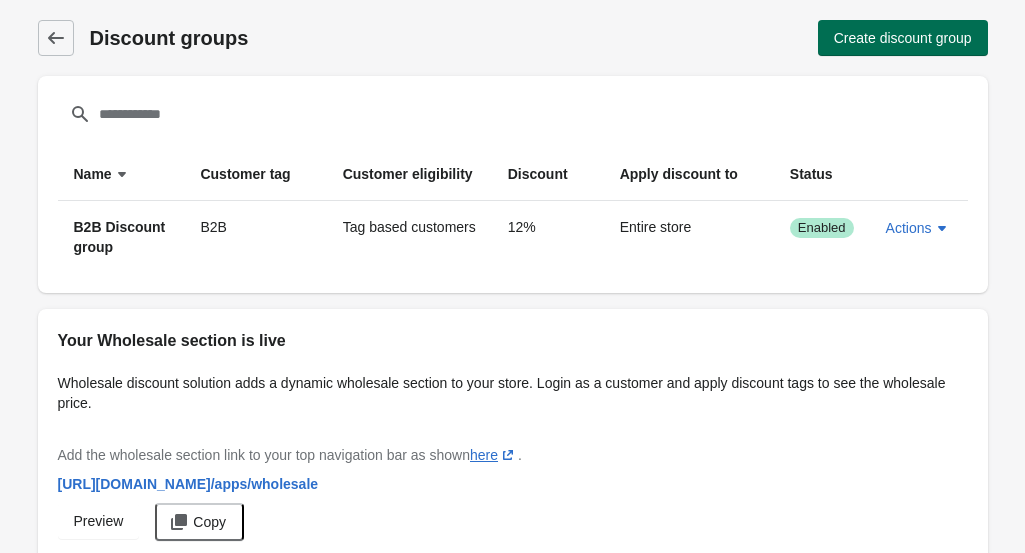 click on "Create discount group" at bounding box center (903, 38) 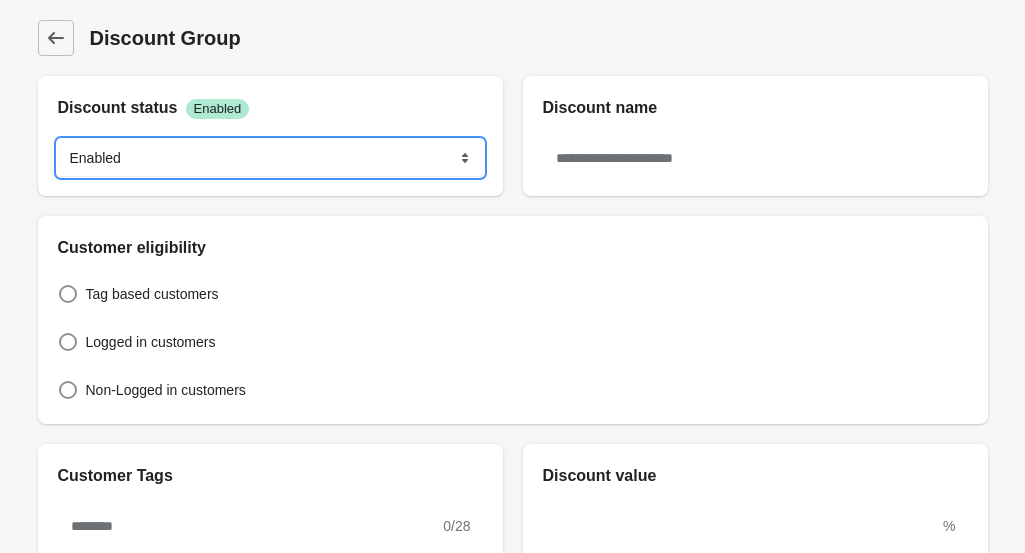 click on "******* ********" at bounding box center [270, 158] 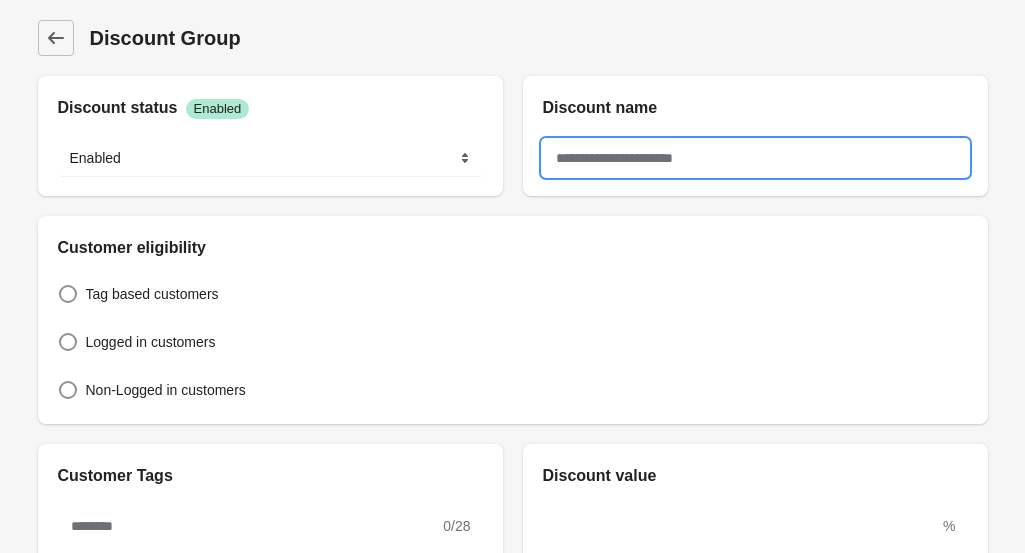 click at bounding box center [755, 158] 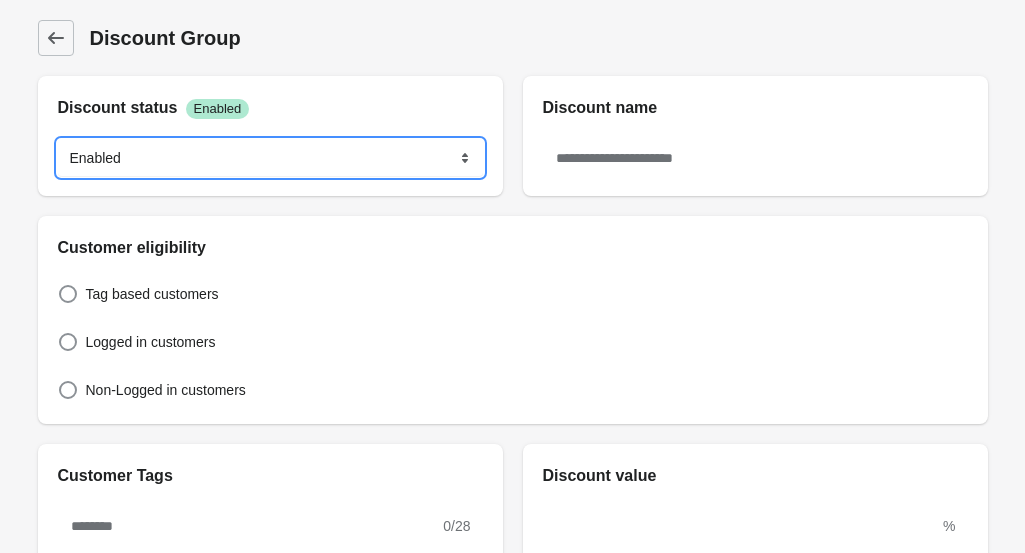 click on "******* ********" at bounding box center [270, 158] 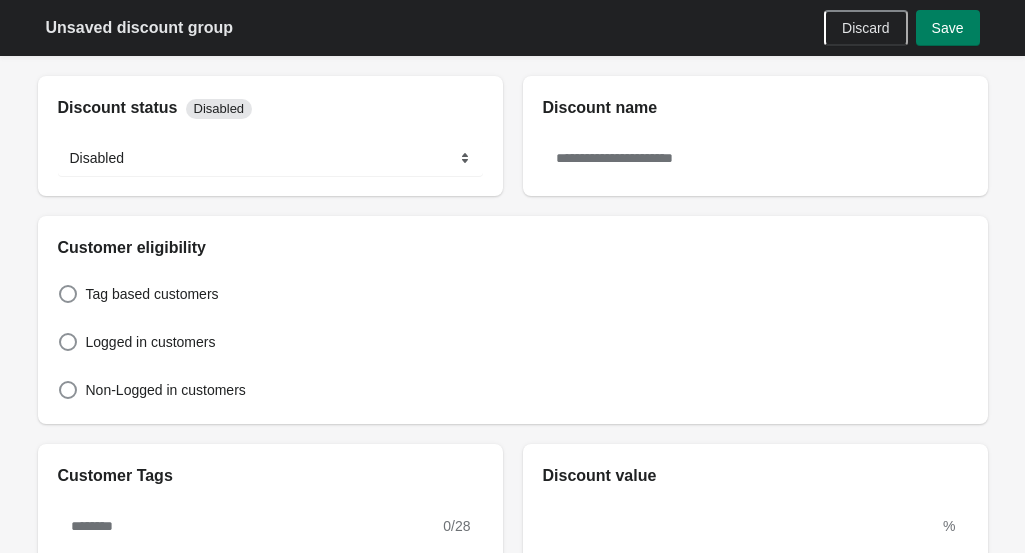 drag, startPoint x: 655, startPoint y: 128, endPoint x: 658, endPoint y: 155, distance: 27.166155 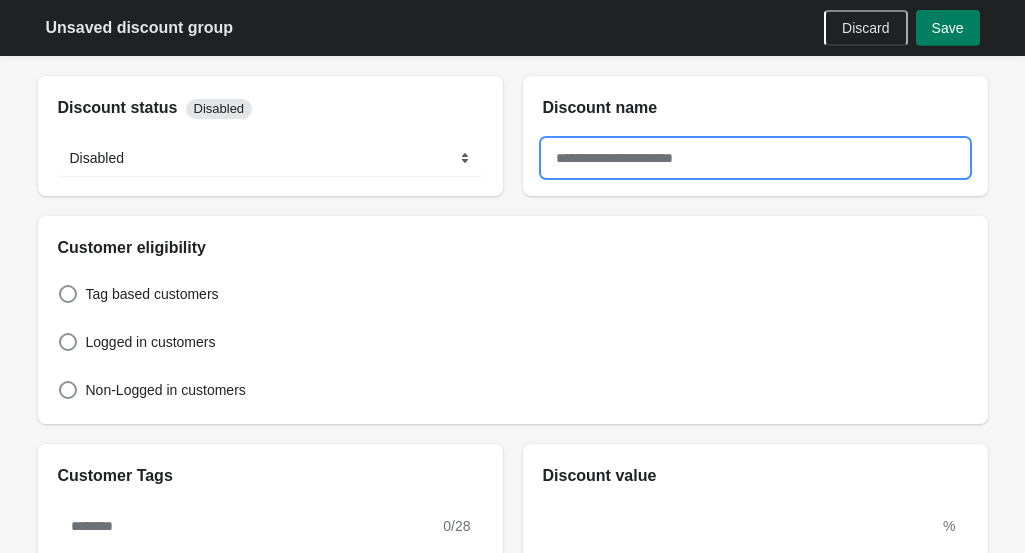 click at bounding box center [755, 158] 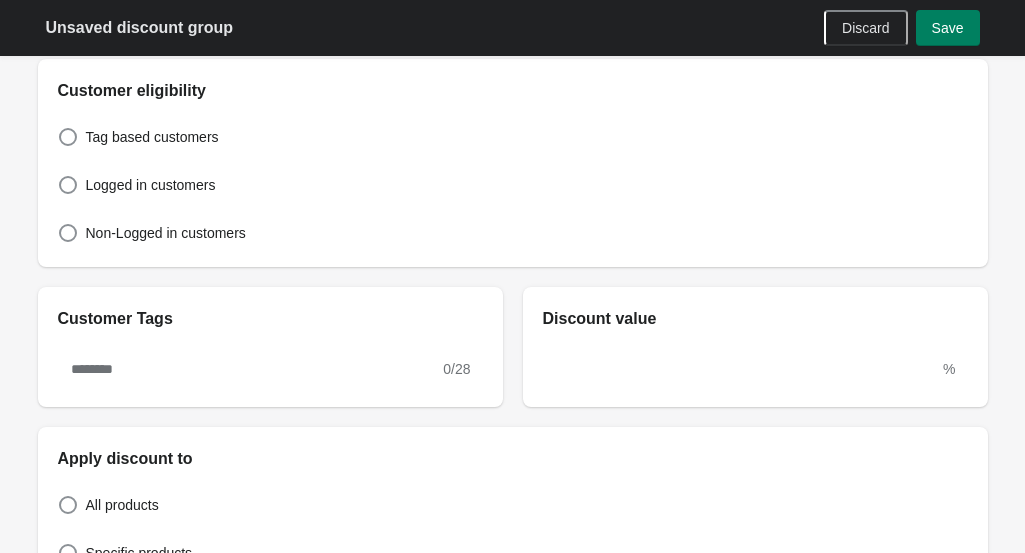 scroll, scrollTop: 162, scrollLeft: 0, axis: vertical 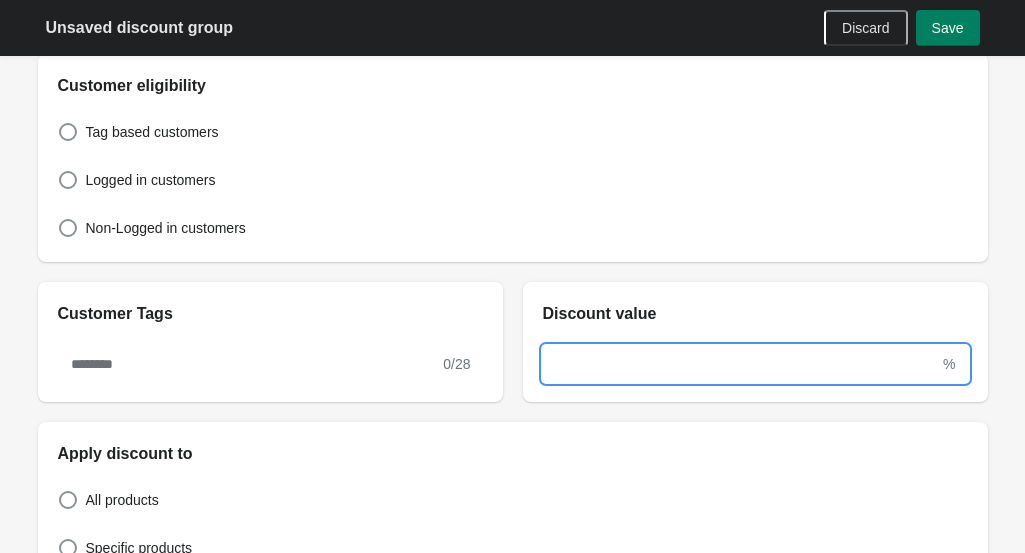 click at bounding box center [741, 364] 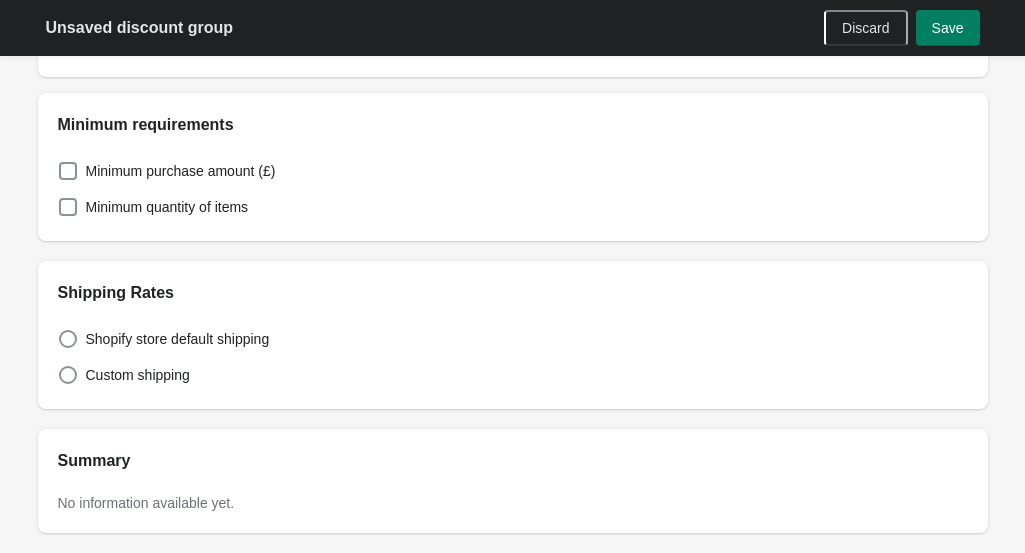 scroll, scrollTop: 860, scrollLeft: 0, axis: vertical 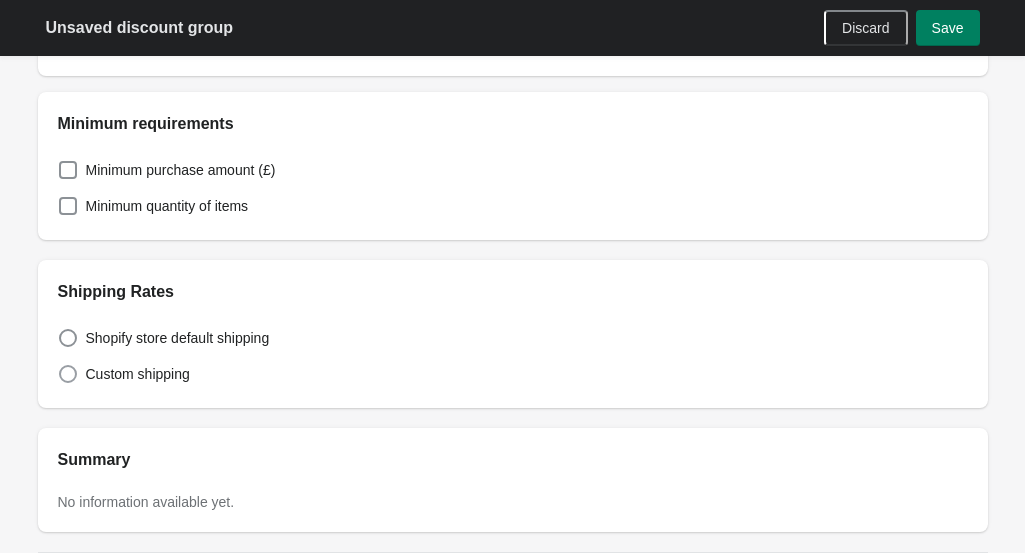 click on "Custom shipping" at bounding box center [138, 374] 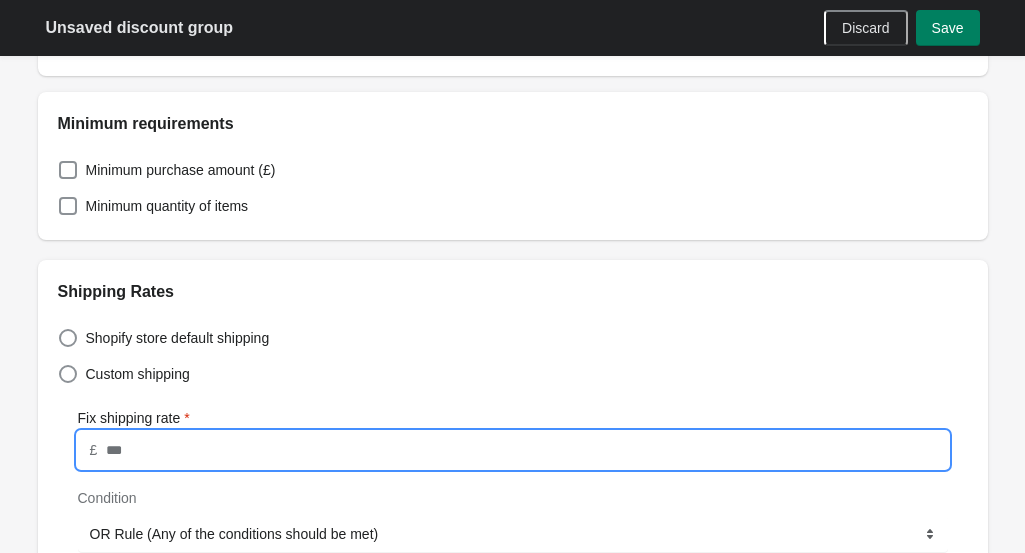 click on "Fix shipping rate" at bounding box center [526, 450] 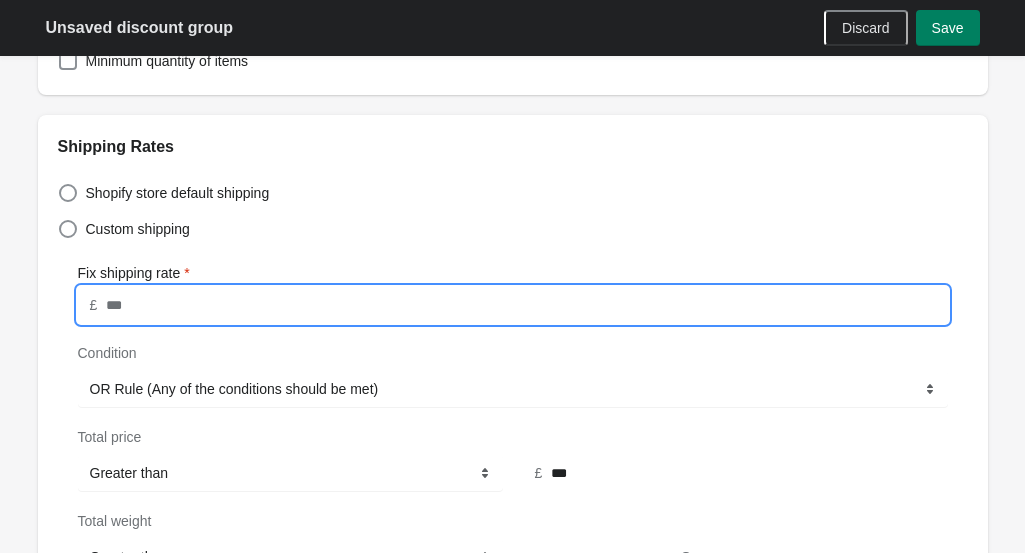 scroll, scrollTop: 1006, scrollLeft: 0, axis: vertical 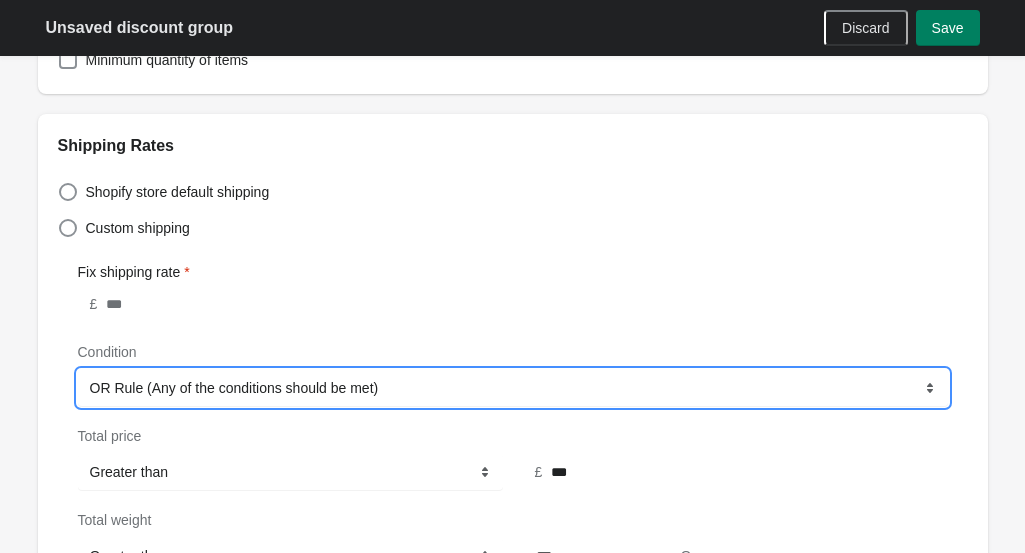 click on "**********" at bounding box center (513, 388) 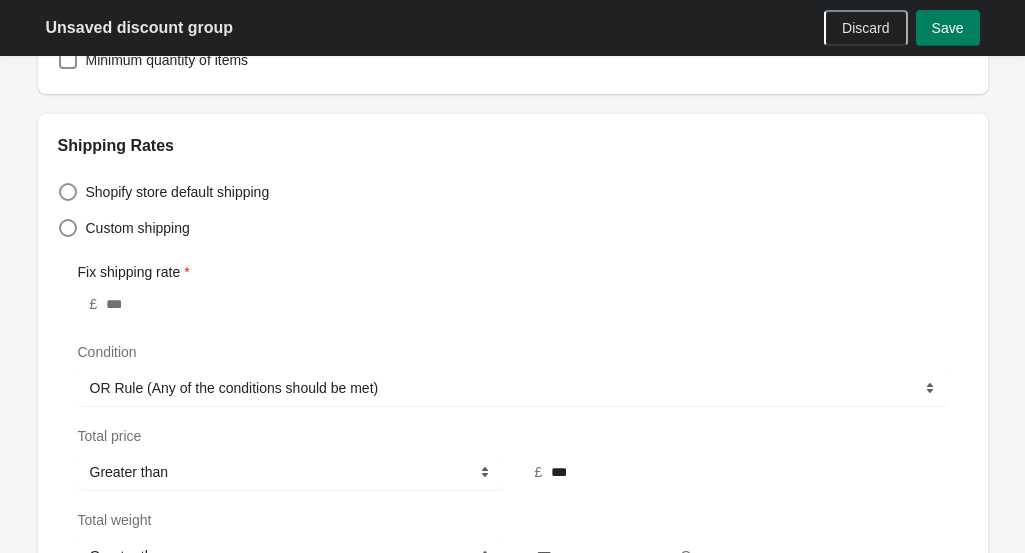 click on "**********" at bounding box center (513, 370) 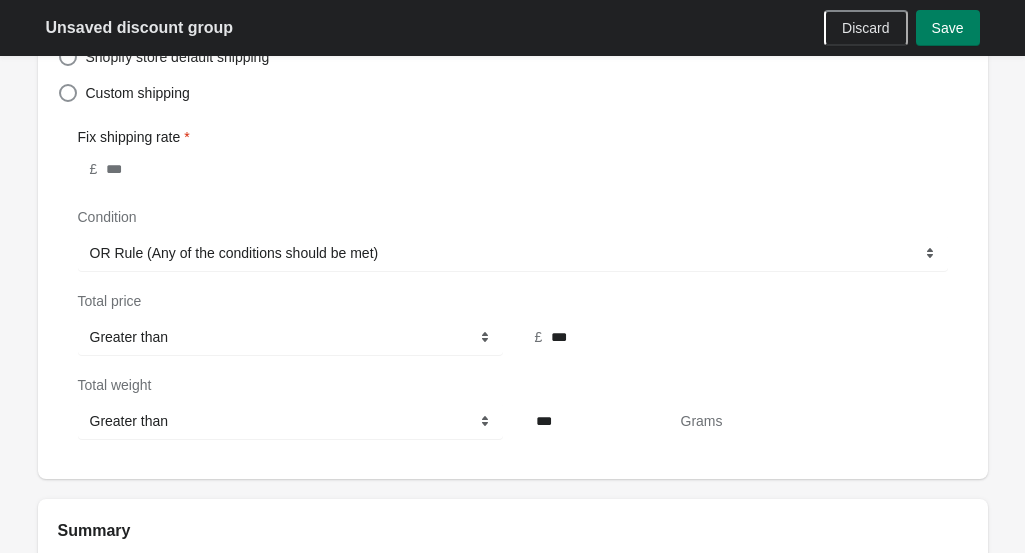 scroll, scrollTop: 1144, scrollLeft: 0, axis: vertical 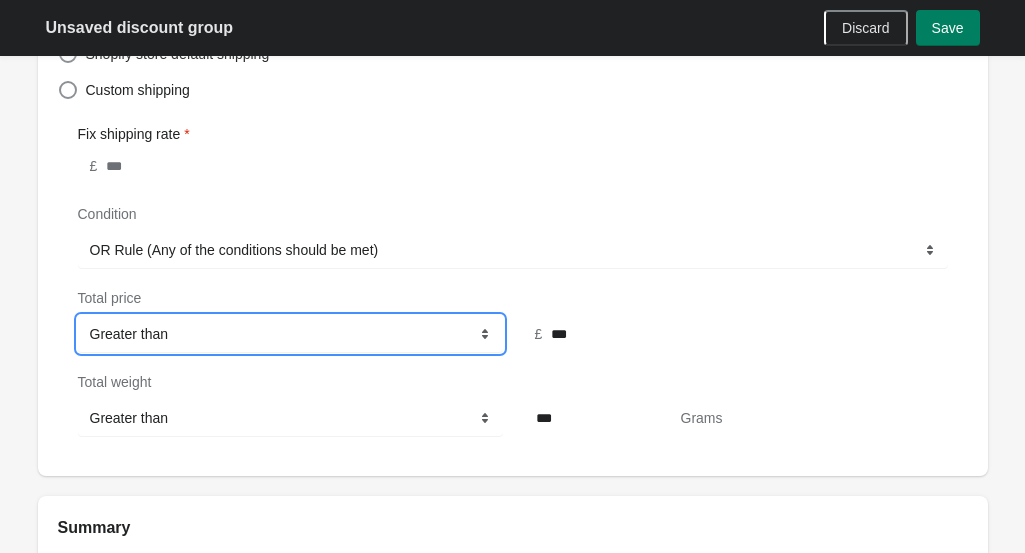 click on "**********" at bounding box center (290, 334) 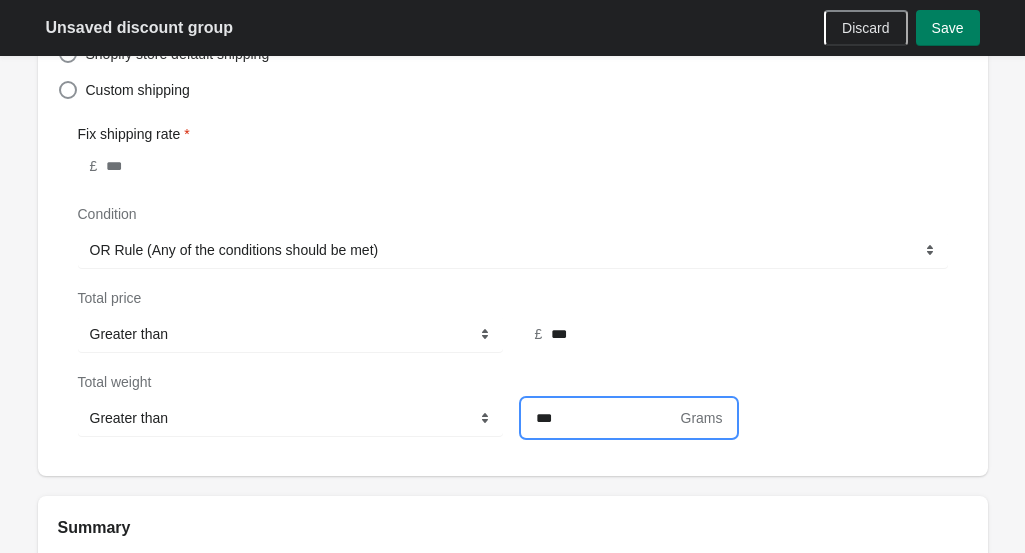 click on "***" at bounding box center [600, 418] 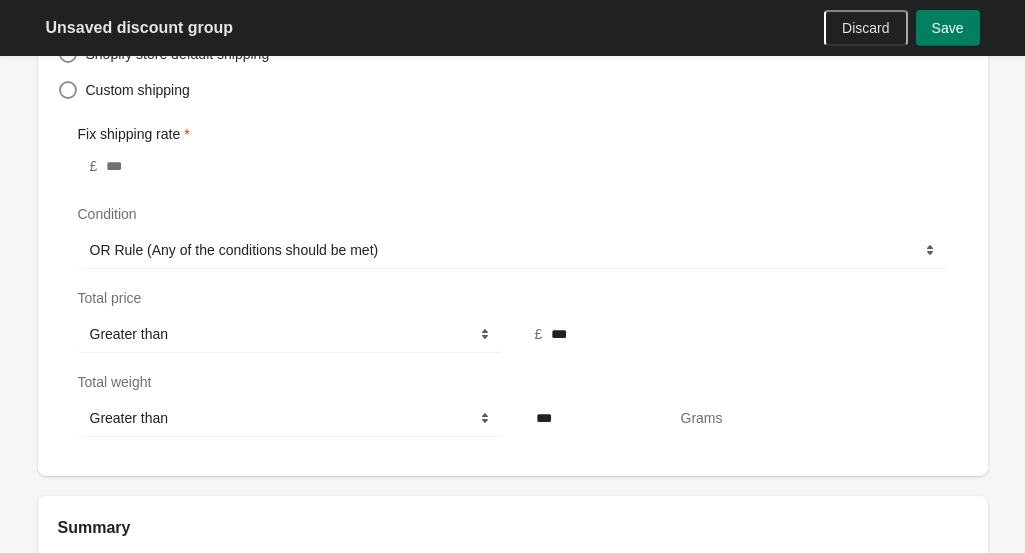 click on "Grams" at bounding box center [702, 418] 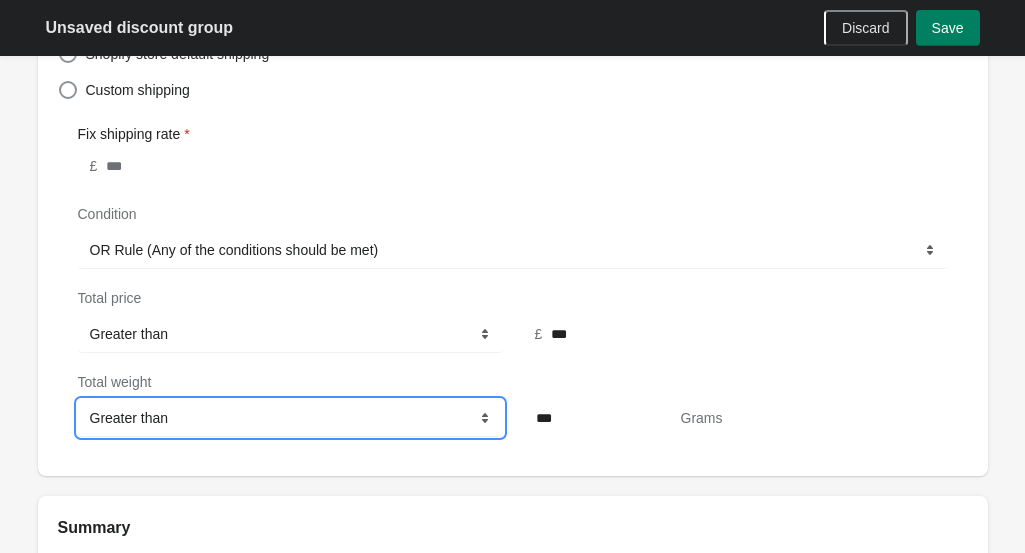 click on "**********" at bounding box center (290, 418) 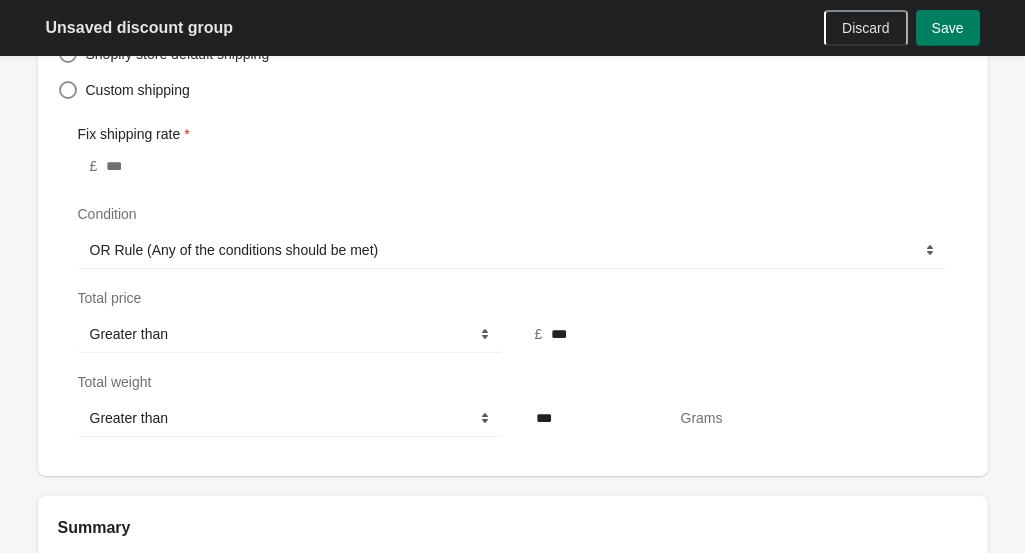 click on "**********" at bounding box center [513, 248] 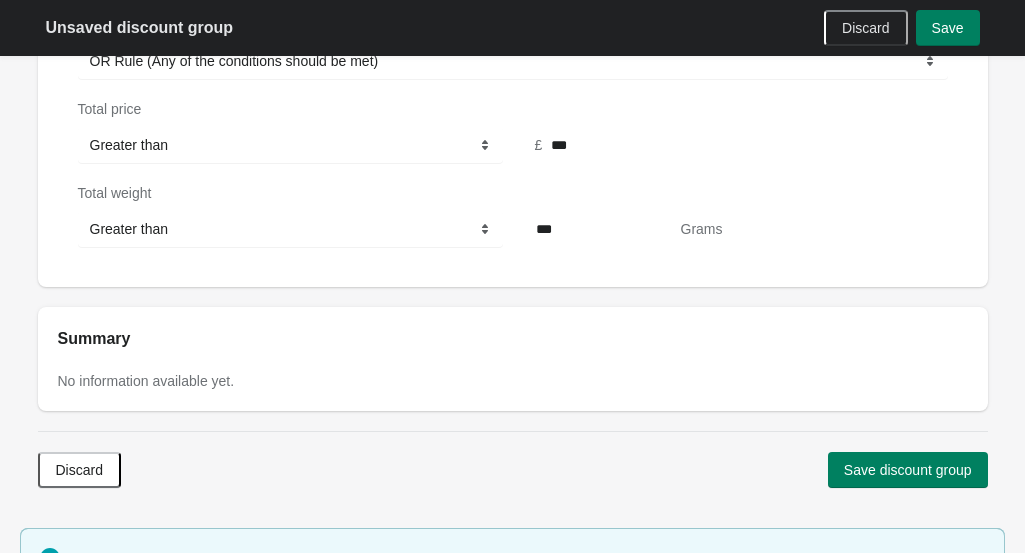 scroll, scrollTop: 1334, scrollLeft: 0, axis: vertical 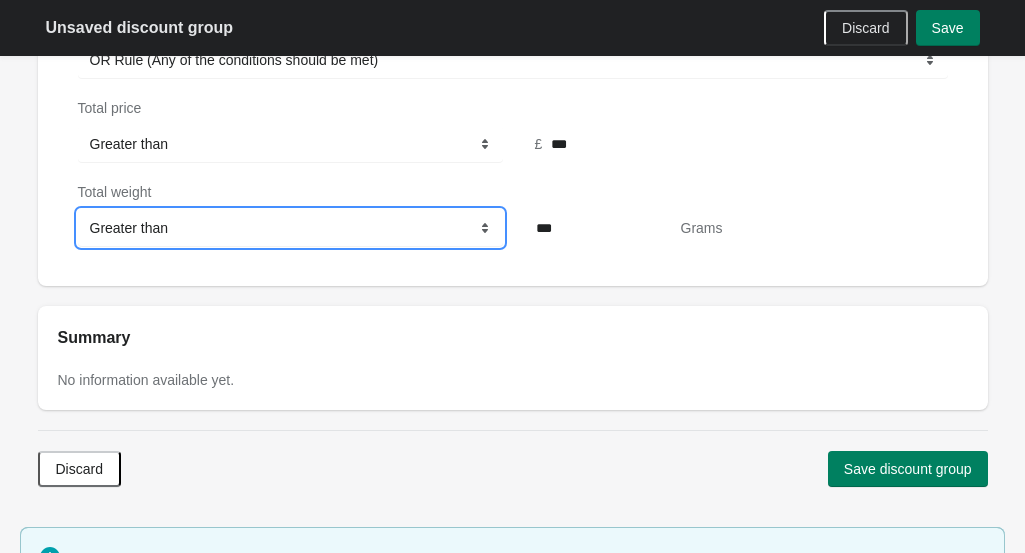 click on "**********" at bounding box center (290, 228) 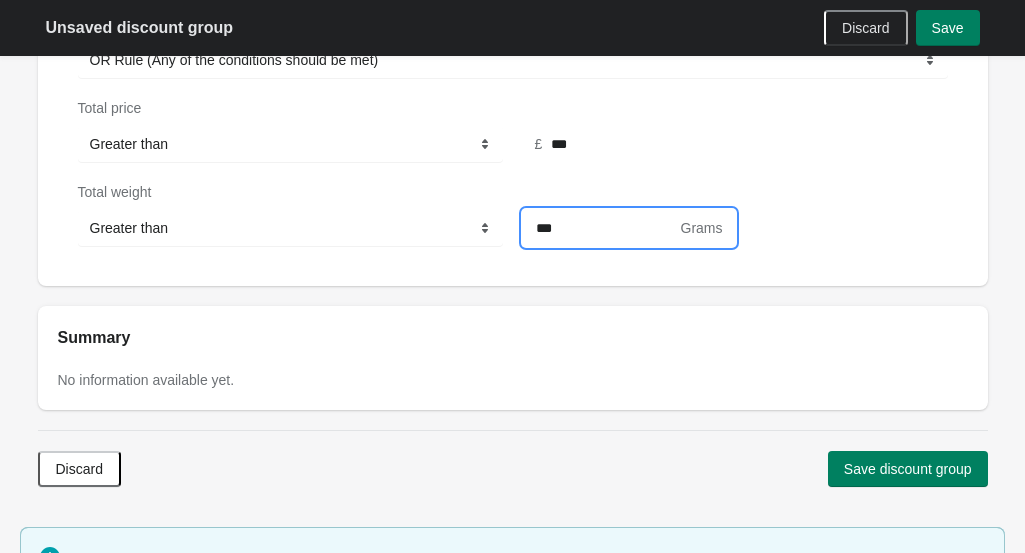 click on "***" at bounding box center [600, 228] 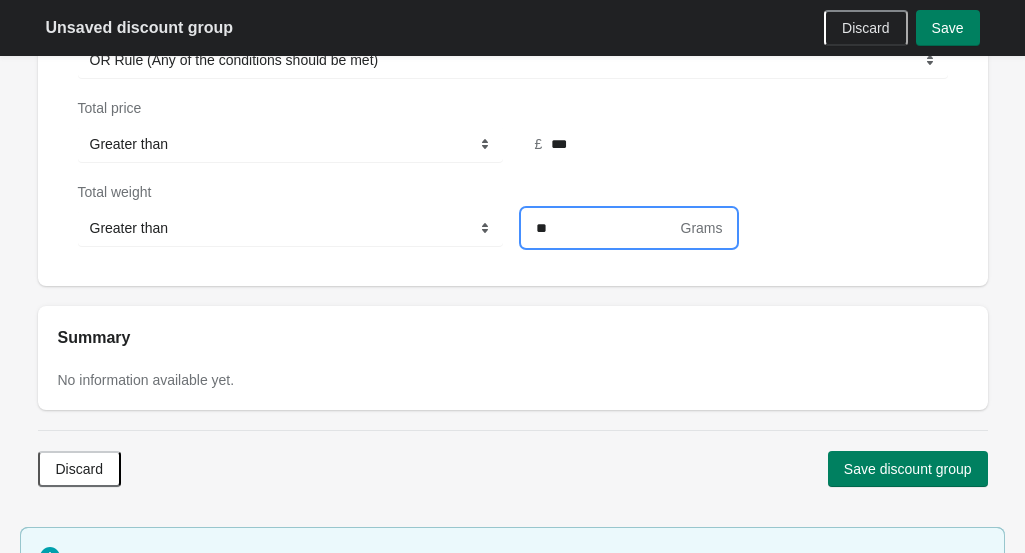 type on "*" 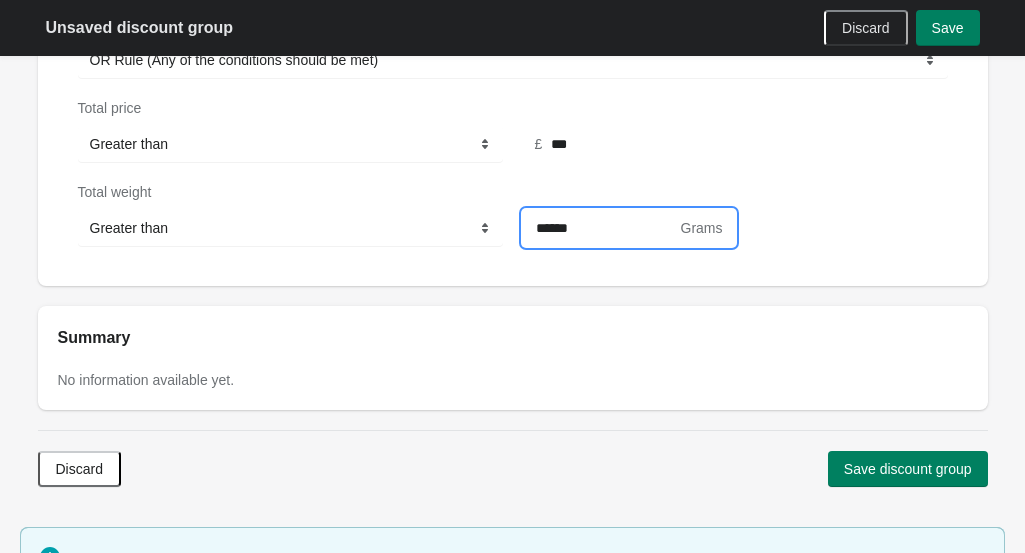 click on "******" at bounding box center [600, 228] 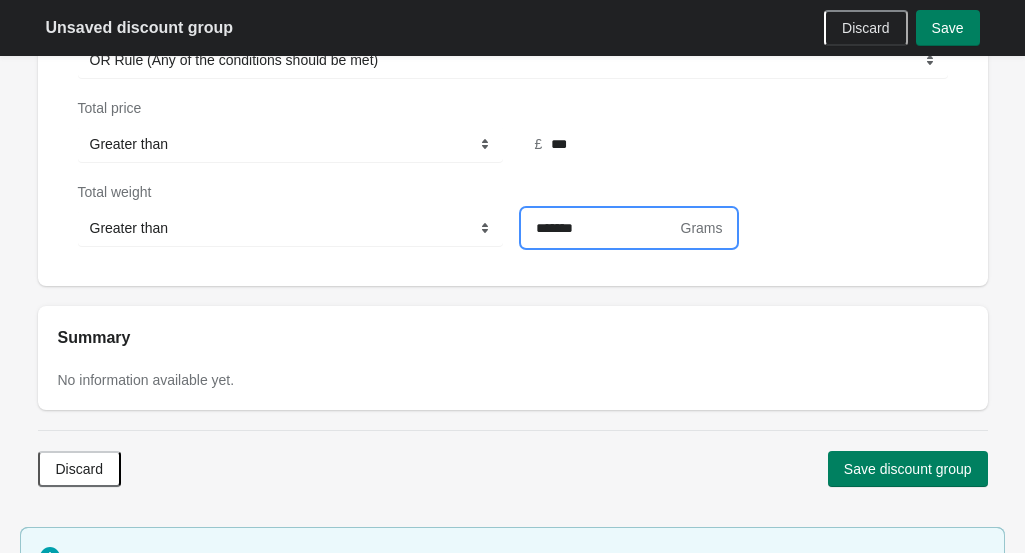 click on "Summary" at bounding box center (513, 338) 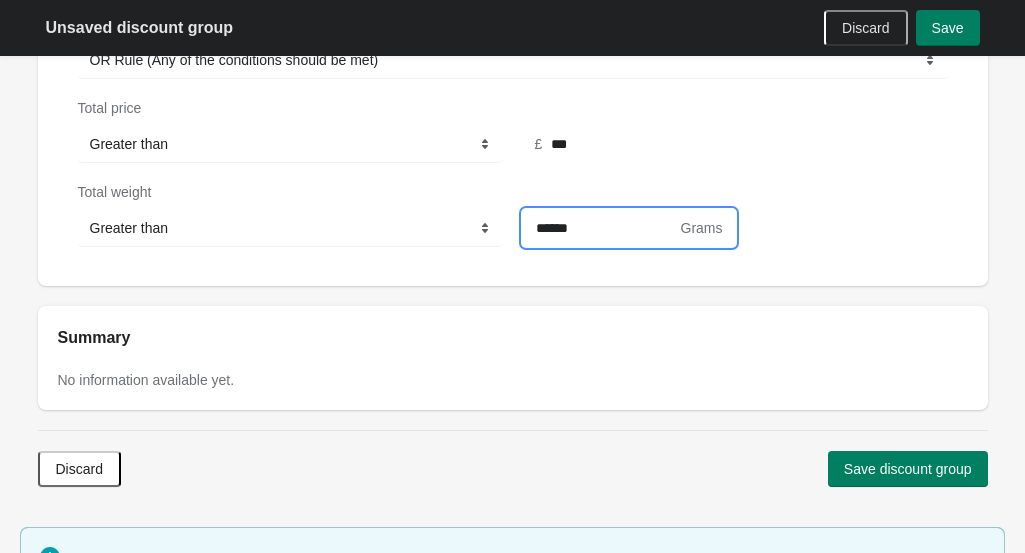 type on "******" 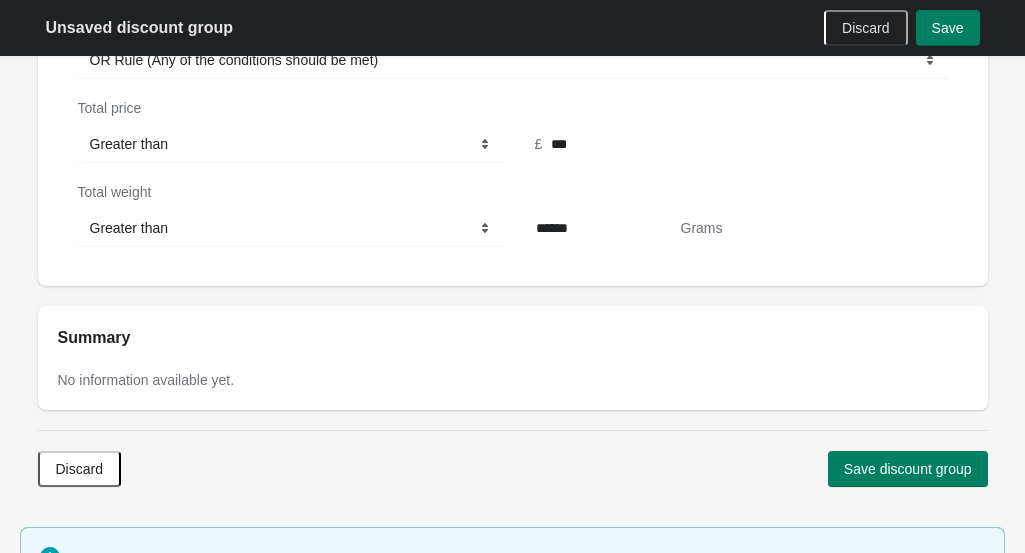 click on "**********" at bounding box center [513, -384] 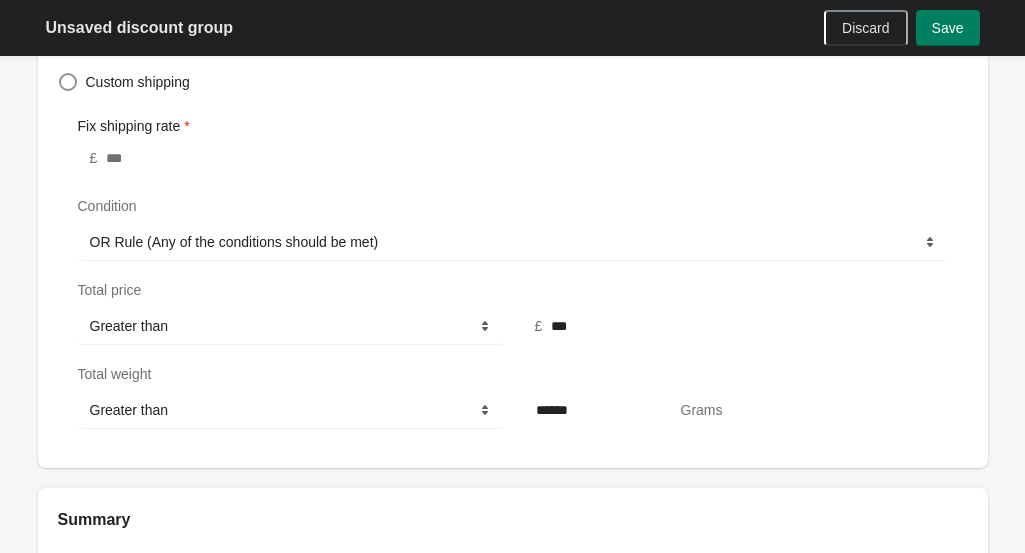 scroll, scrollTop: 1151, scrollLeft: 0, axis: vertical 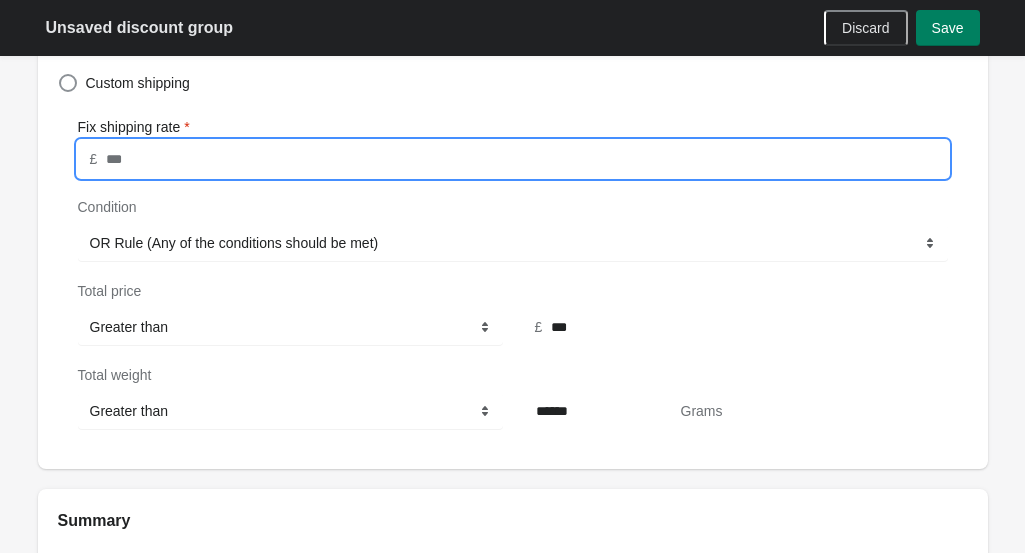 click on "Fix shipping rate" at bounding box center (526, 159) 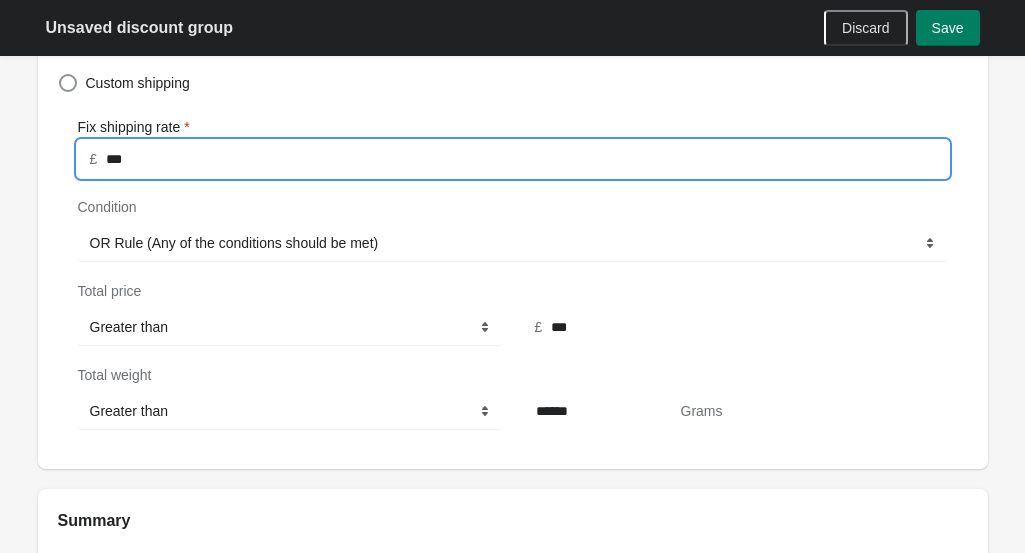 click on "***" at bounding box center (526, 159) 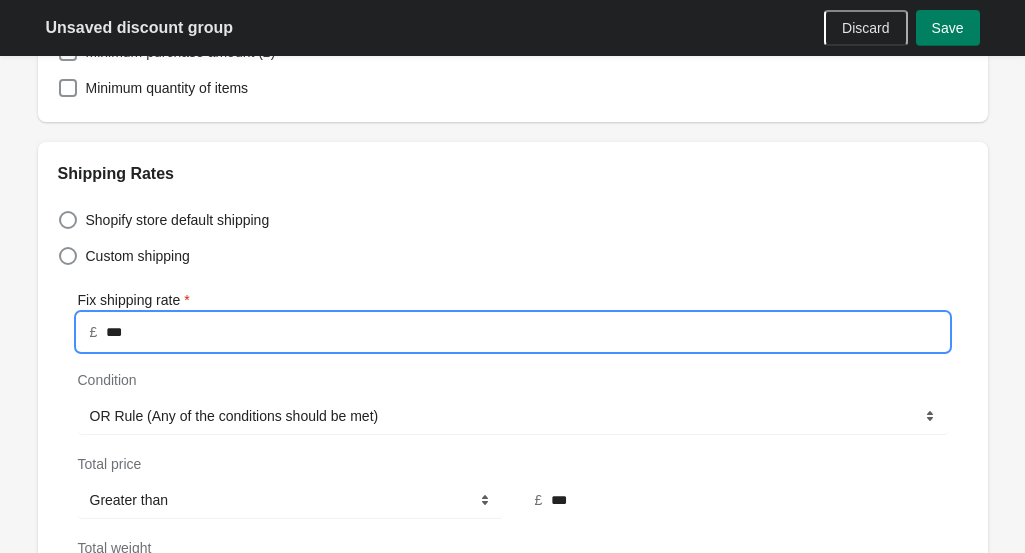 scroll, scrollTop: 979, scrollLeft: 0, axis: vertical 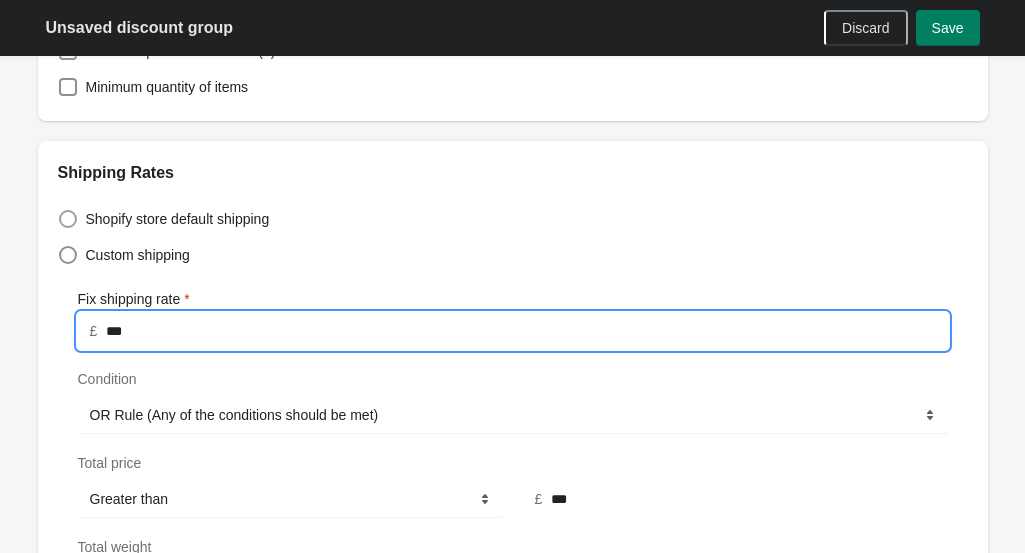 type on "***" 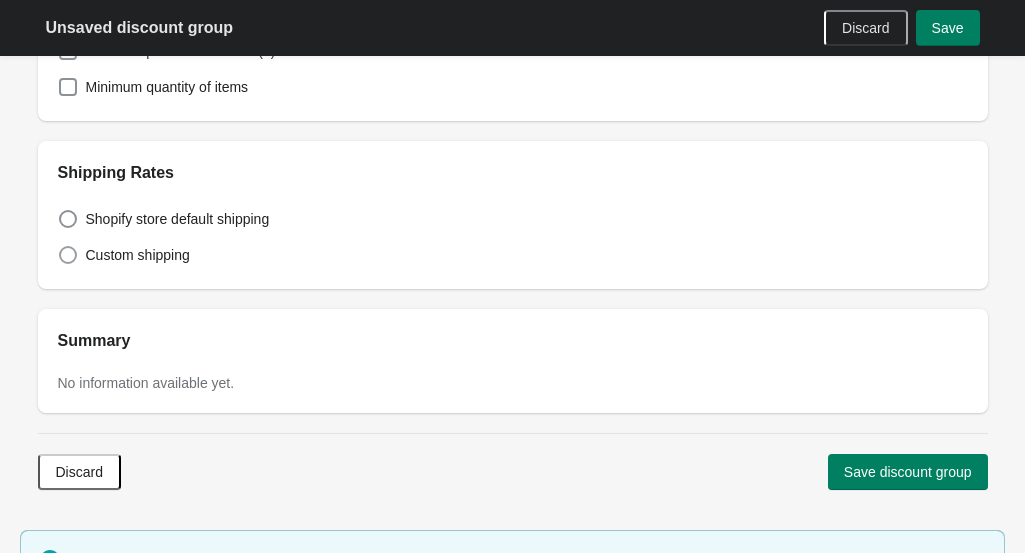 click on "Custom shipping" at bounding box center [138, 255] 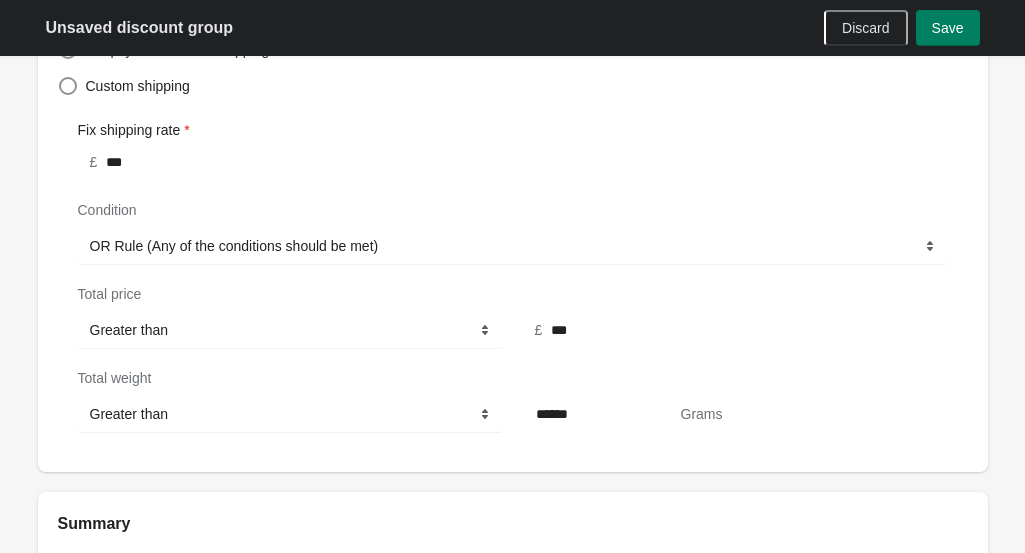 scroll, scrollTop: 1160, scrollLeft: 0, axis: vertical 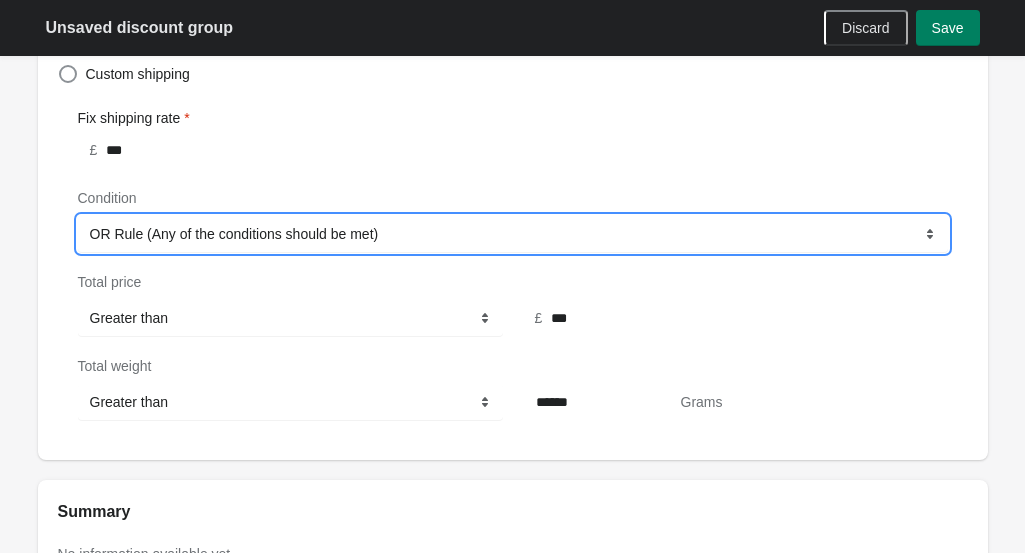 click on "**********" at bounding box center (513, 234) 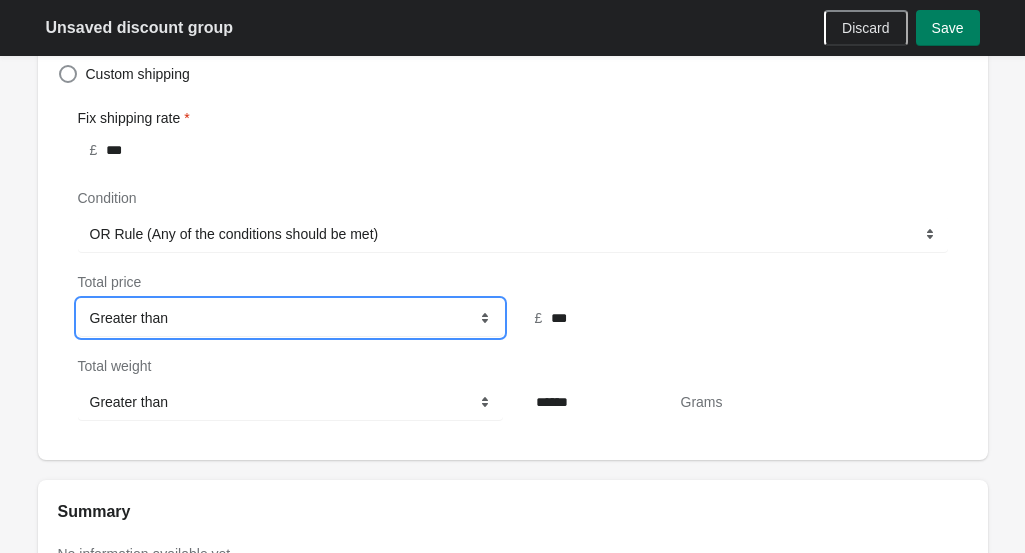 drag, startPoint x: 234, startPoint y: 311, endPoint x: 305, endPoint y: 315, distance: 71.11259 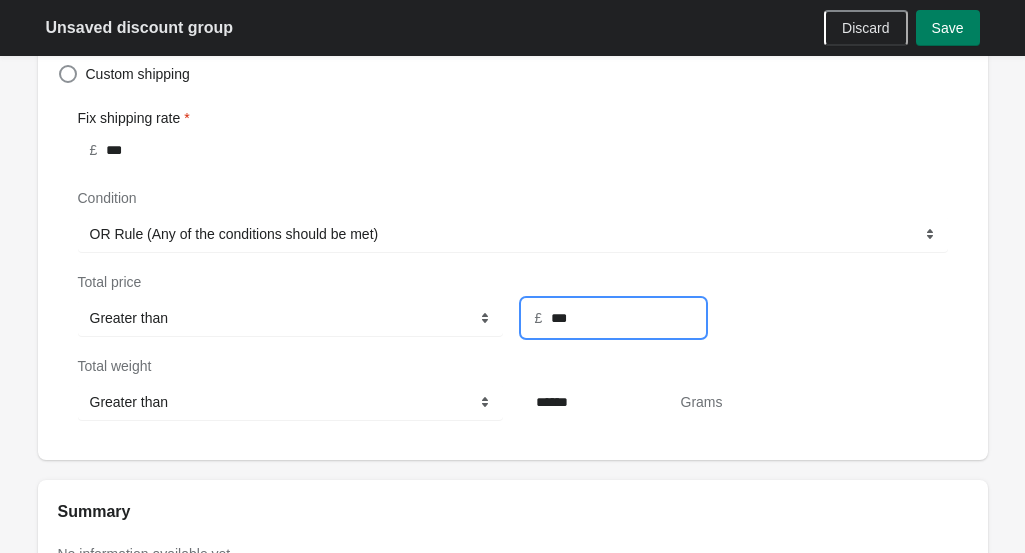 click on "***" at bounding box center (627, 318) 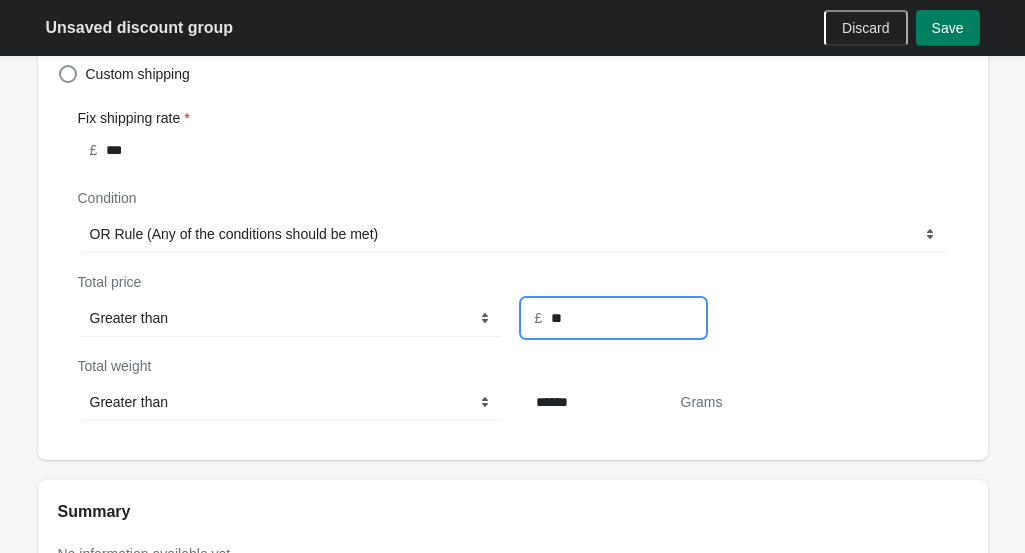 type on "*" 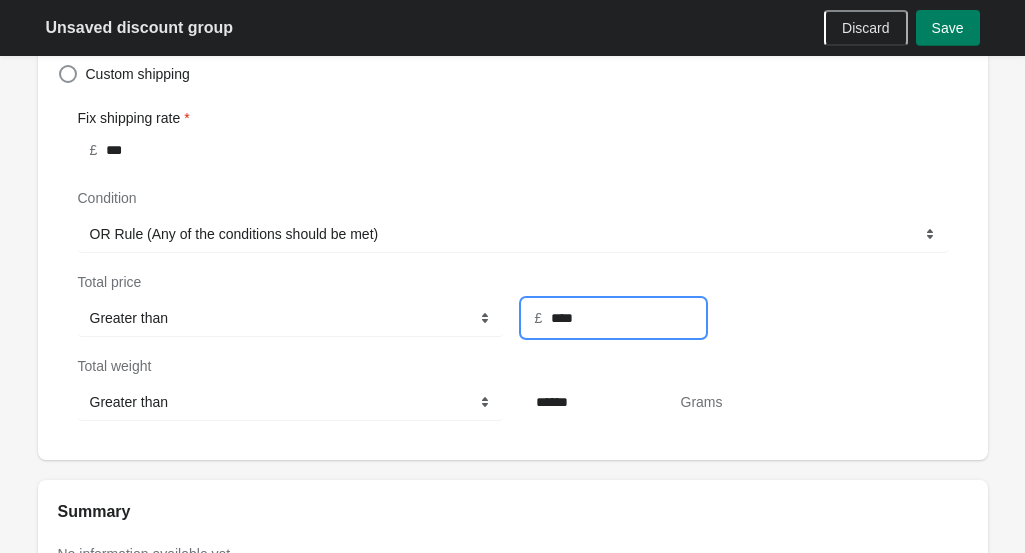 type on "****" 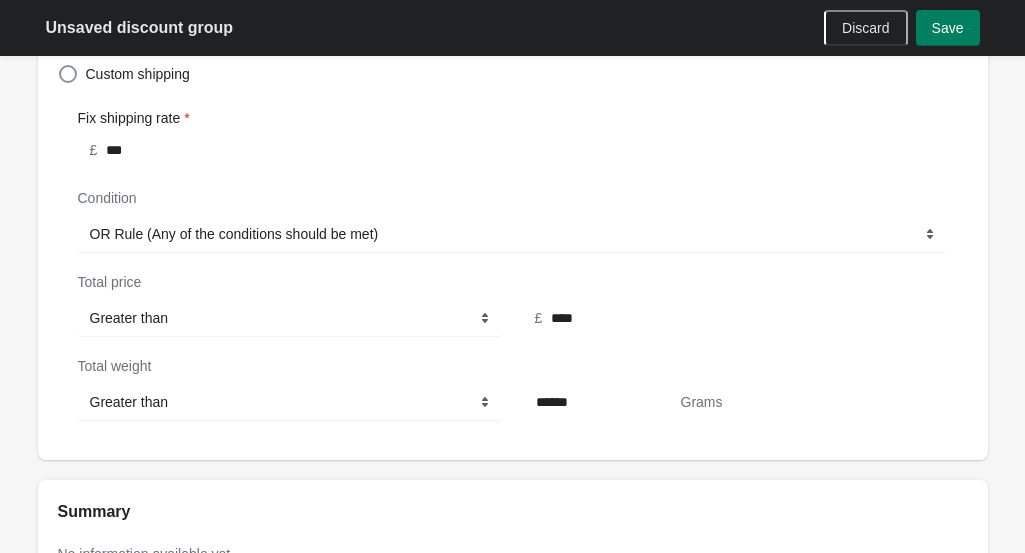 click on "£ ****" at bounding box center (727, 310) 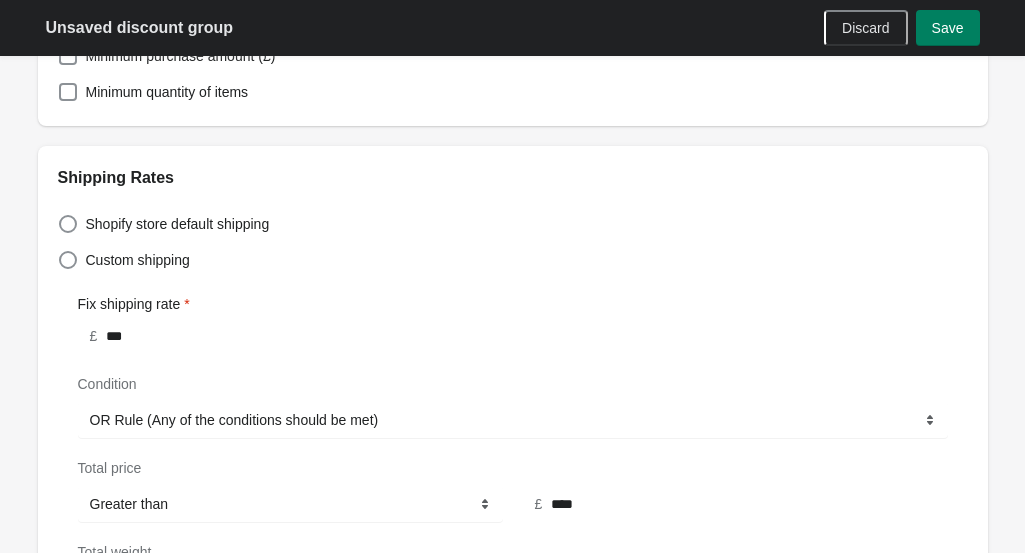 scroll, scrollTop: 973, scrollLeft: 0, axis: vertical 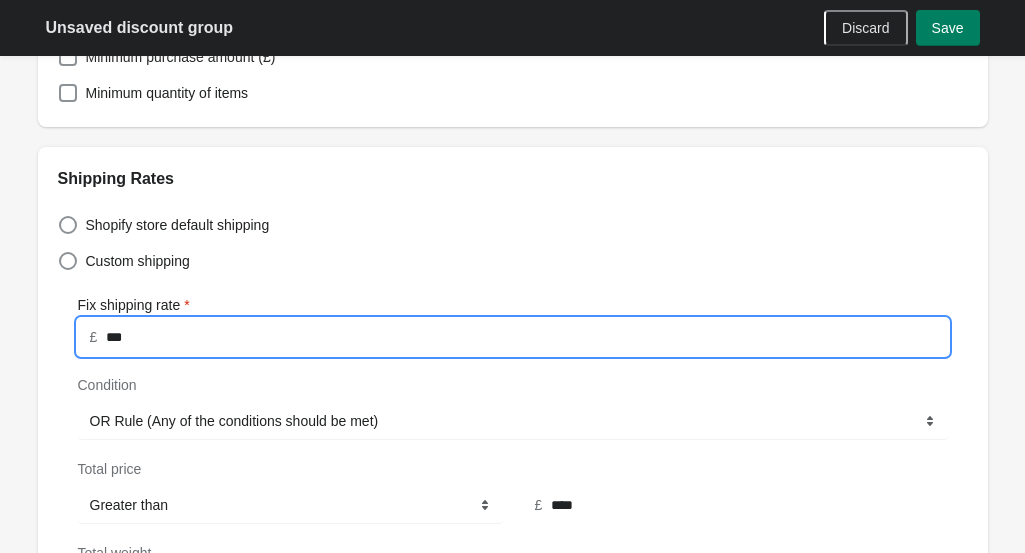 click on "***" at bounding box center [526, 337] 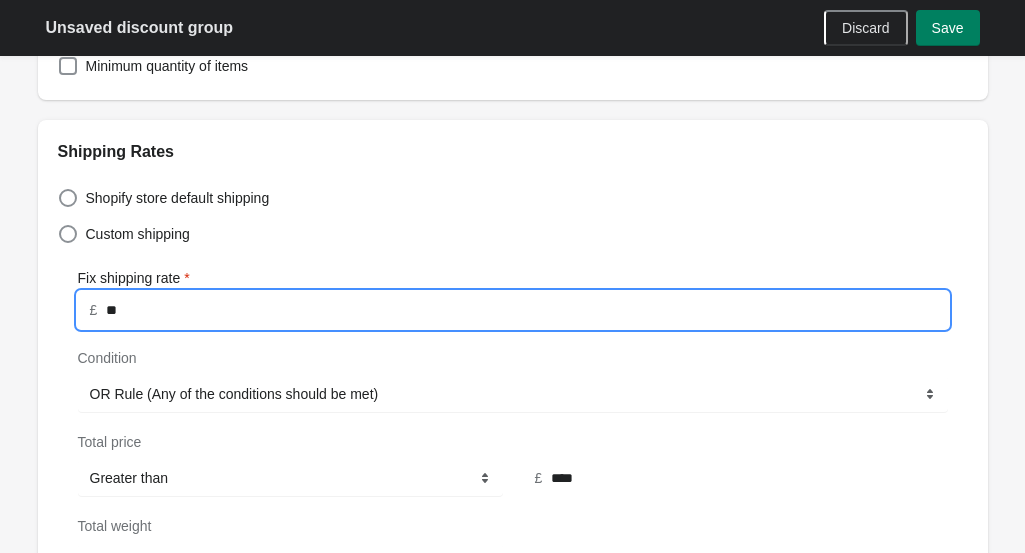 scroll, scrollTop: 1002, scrollLeft: 0, axis: vertical 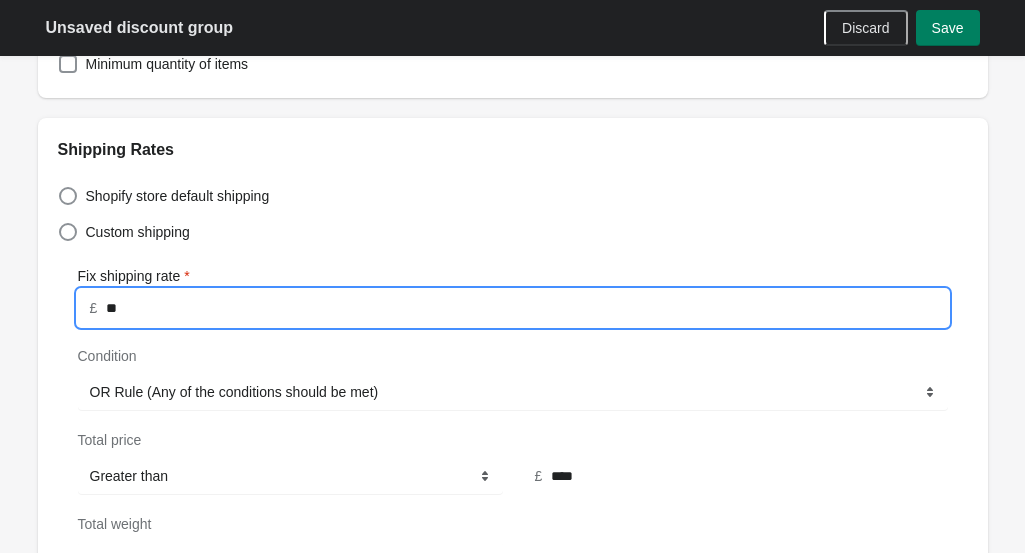 type on "*" 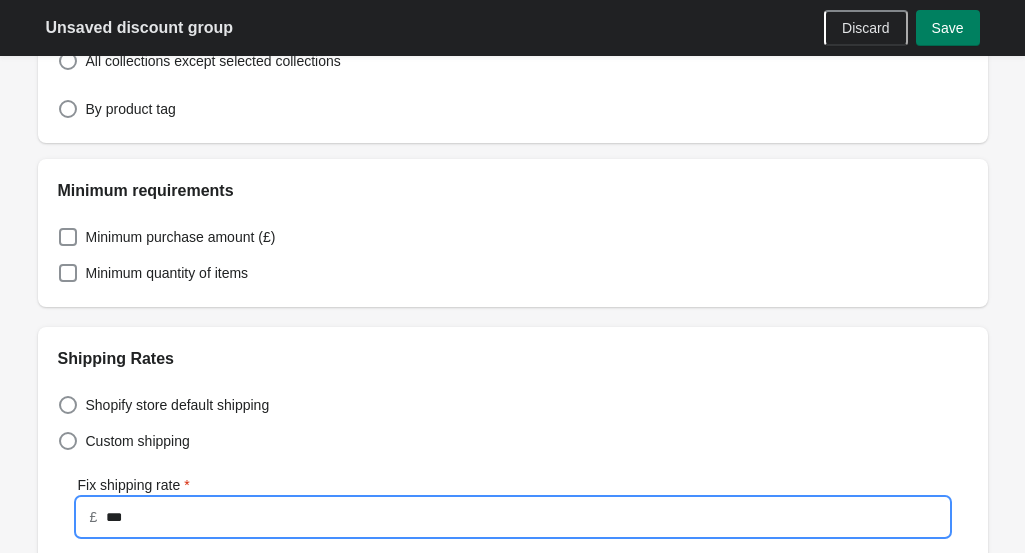 scroll, scrollTop: 792, scrollLeft: 0, axis: vertical 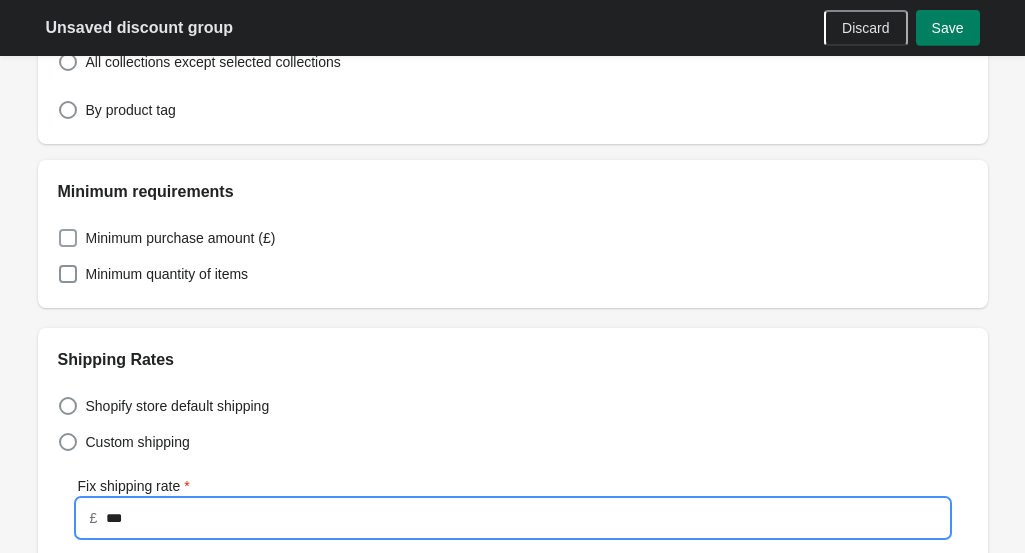 type on "***" 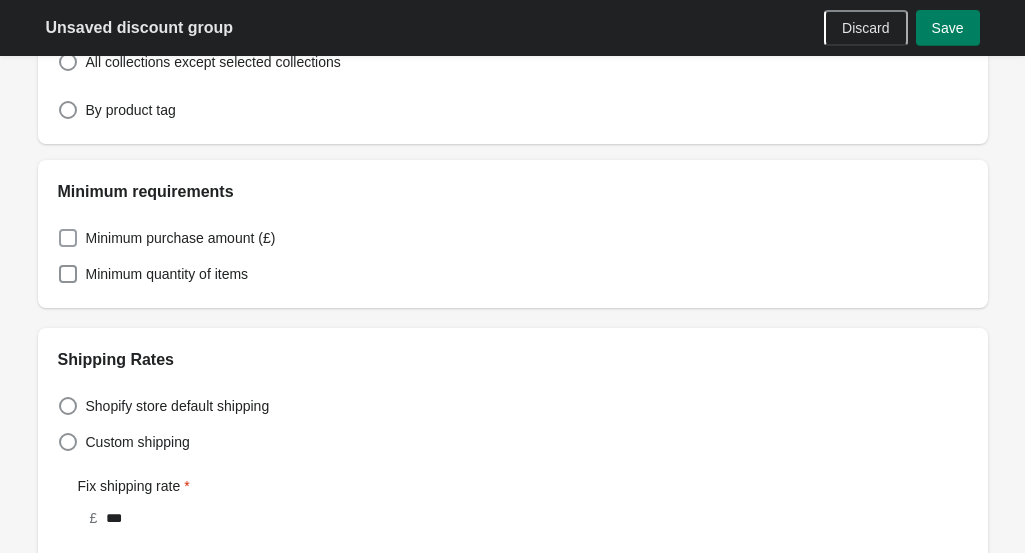click on "Minimum purchase amount (£)" at bounding box center (167, 238) 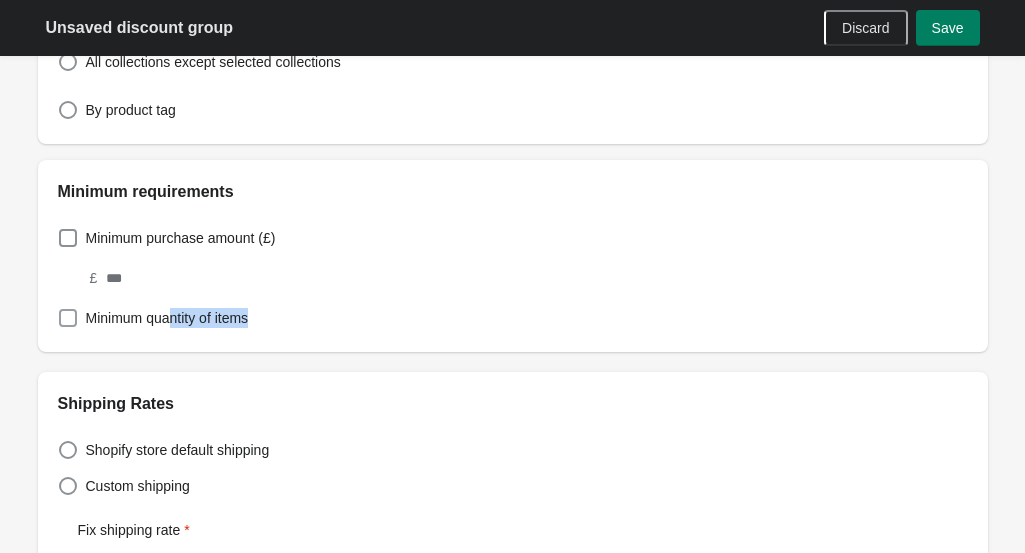 drag, startPoint x: 172, startPoint y: 333, endPoint x: 171, endPoint y: 321, distance: 12.0415945 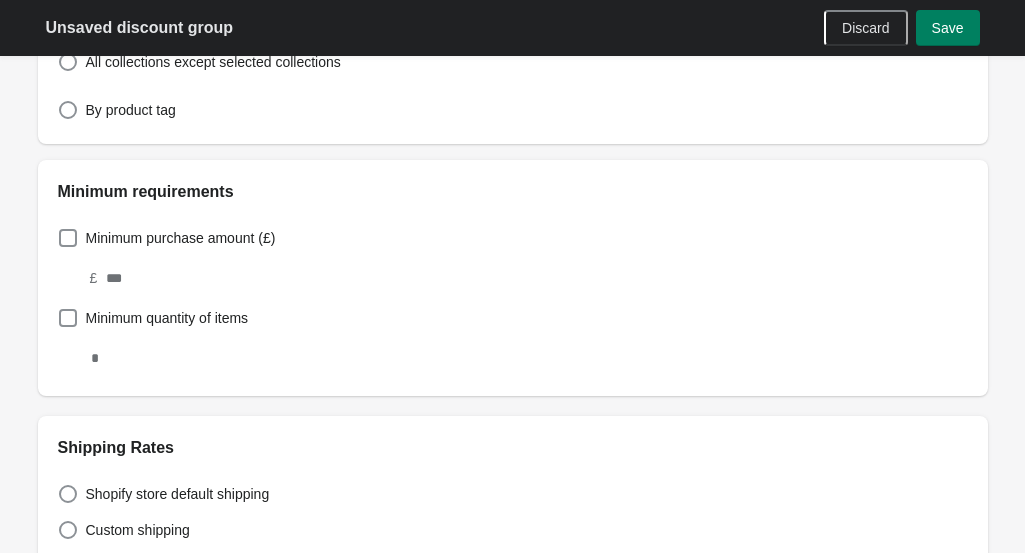 click at bounding box center [503, 348] 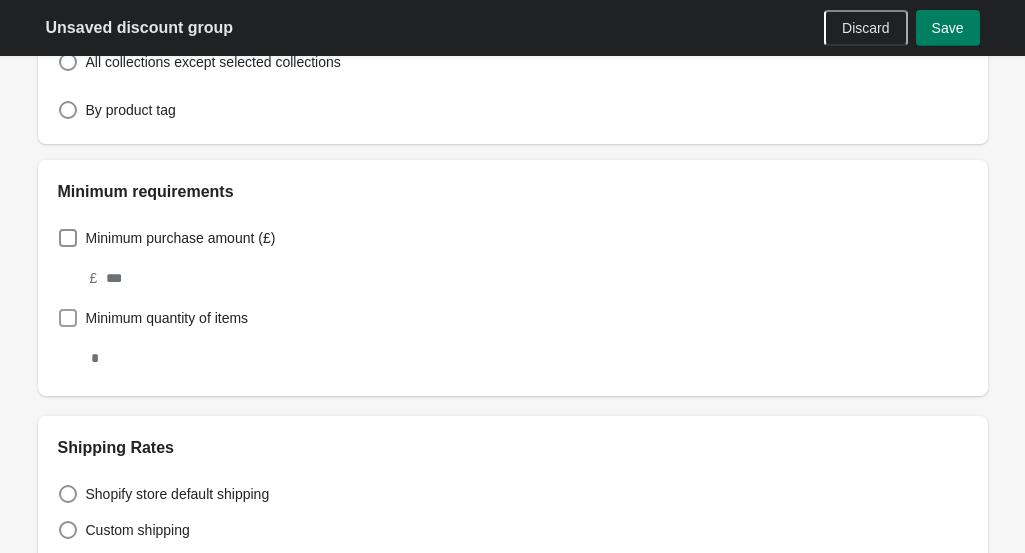 click at bounding box center [68, 318] 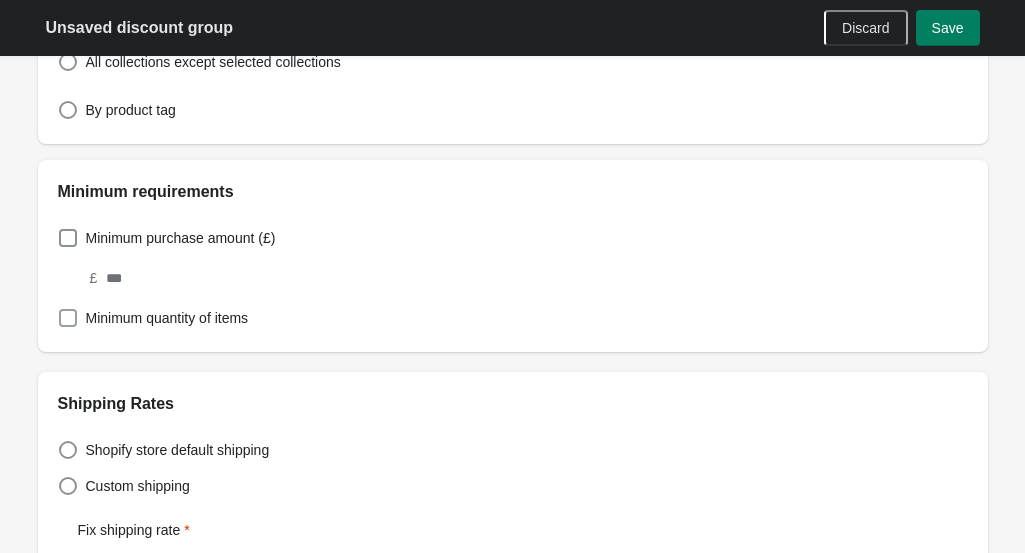 click at bounding box center (68, 318) 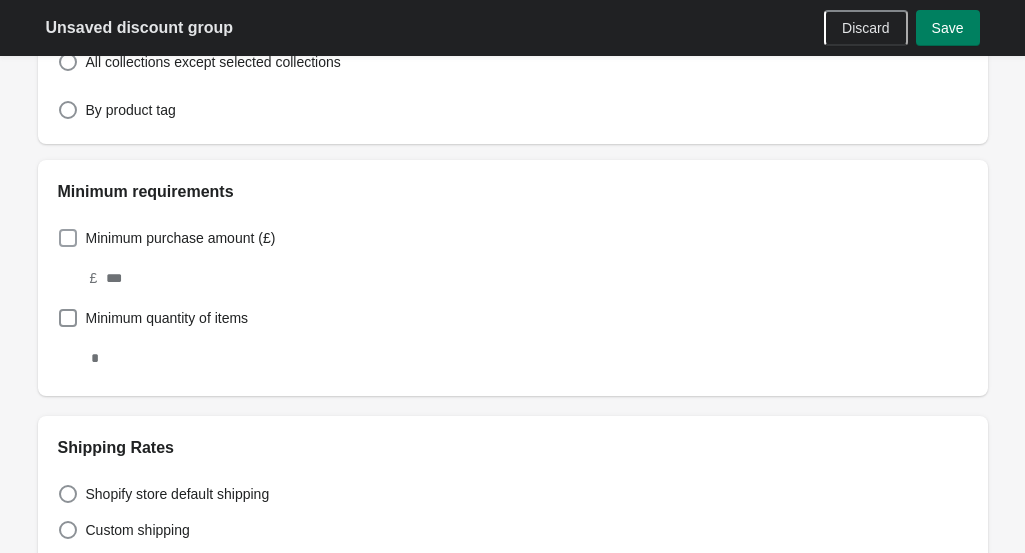 click at bounding box center [68, 238] 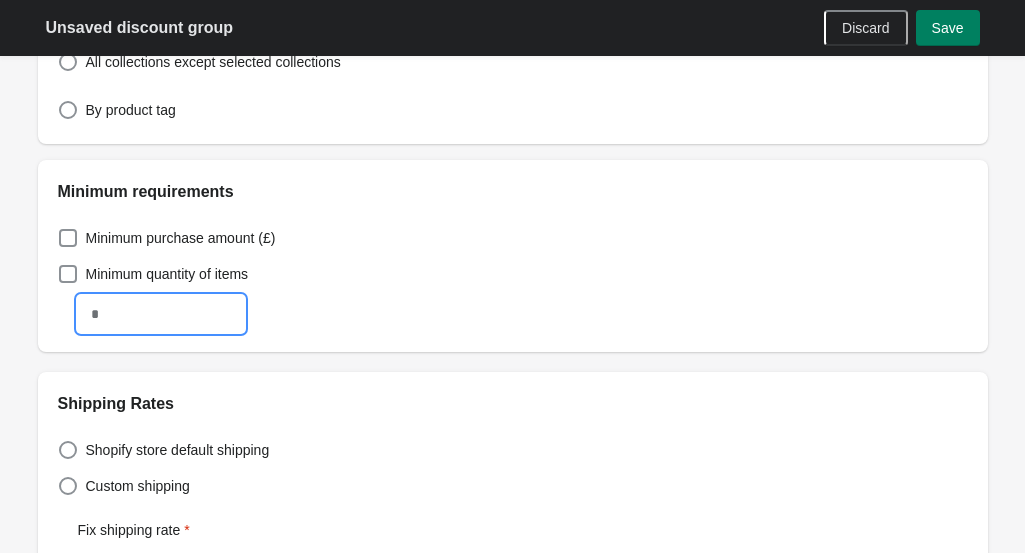 click at bounding box center (161, 314) 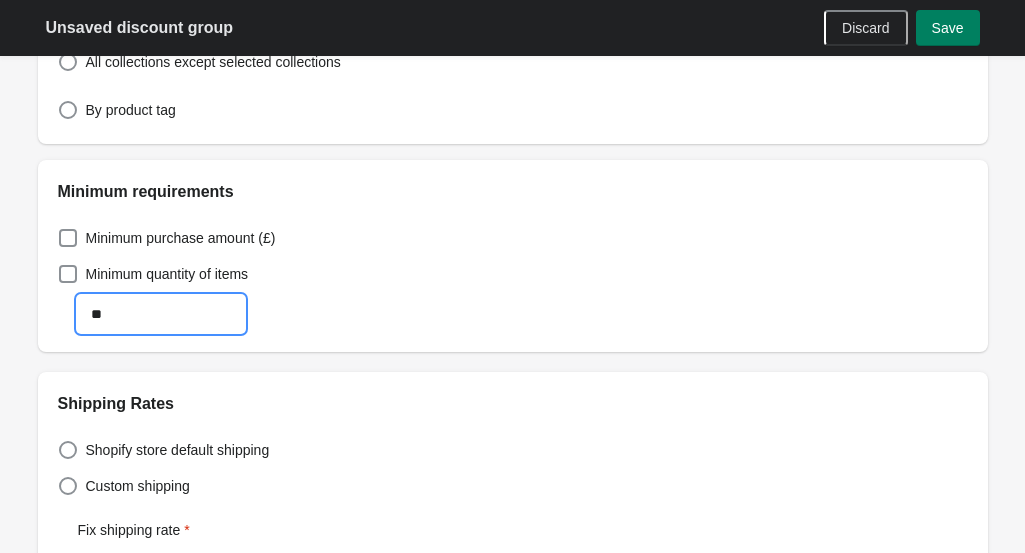 type on "**" 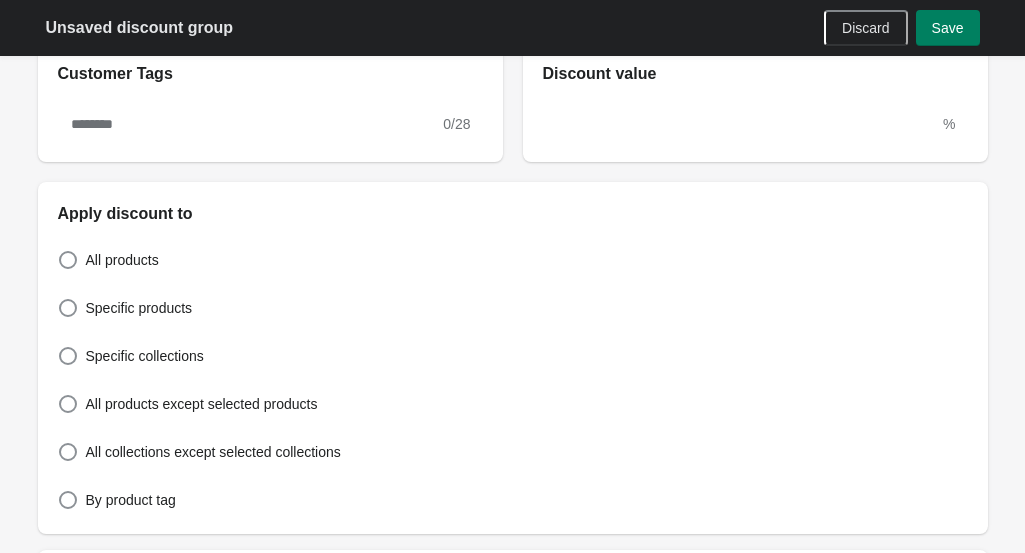 scroll, scrollTop: 400, scrollLeft: 0, axis: vertical 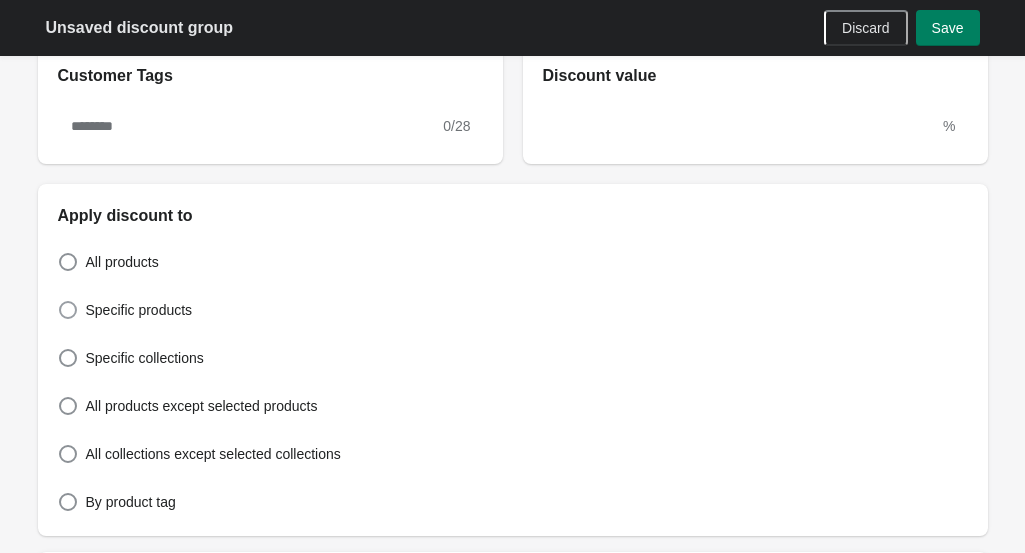 click on "Specific products" at bounding box center [139, 310] 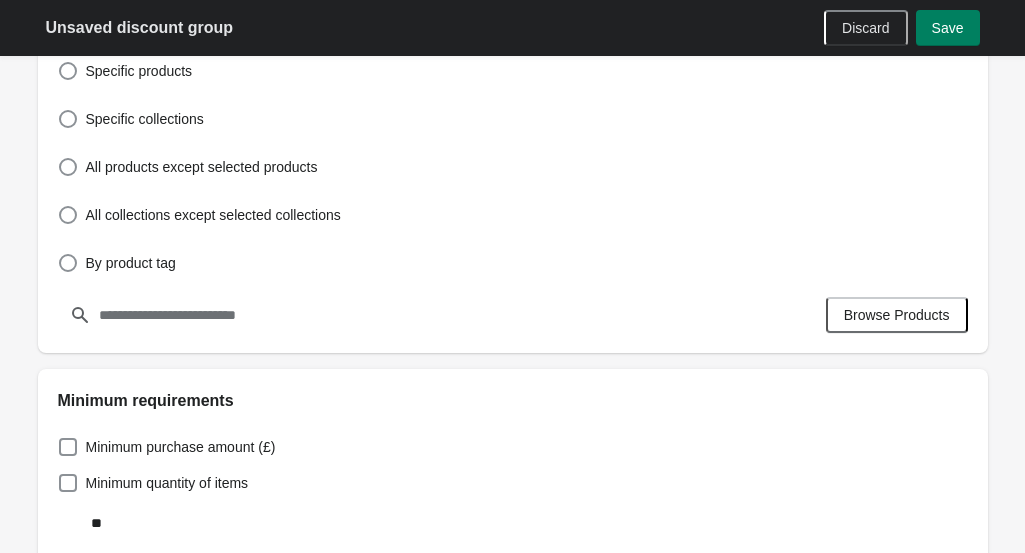 scroll, scrollTop: 642, scrollLeft: 0, axis: vertical 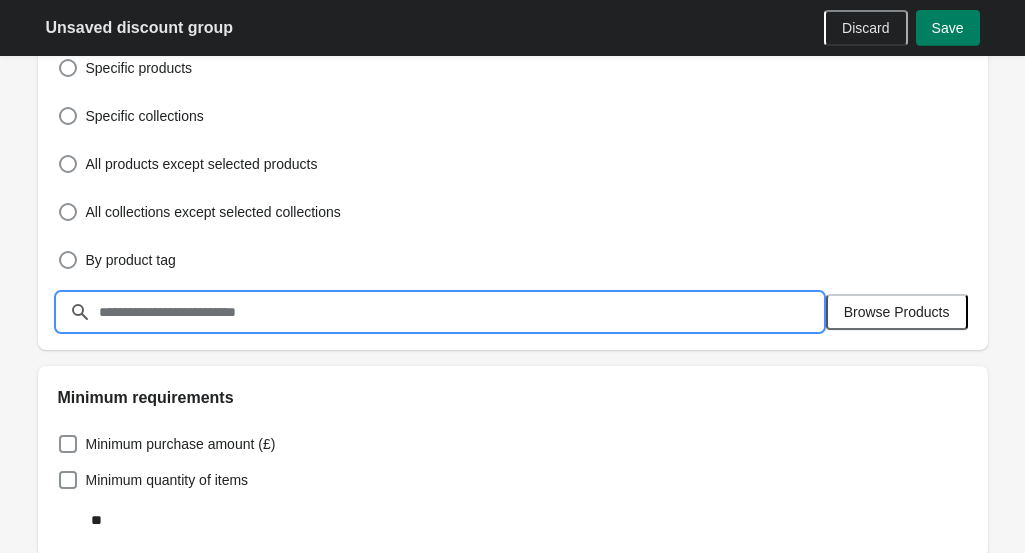 click at bounding box center [460, 312] 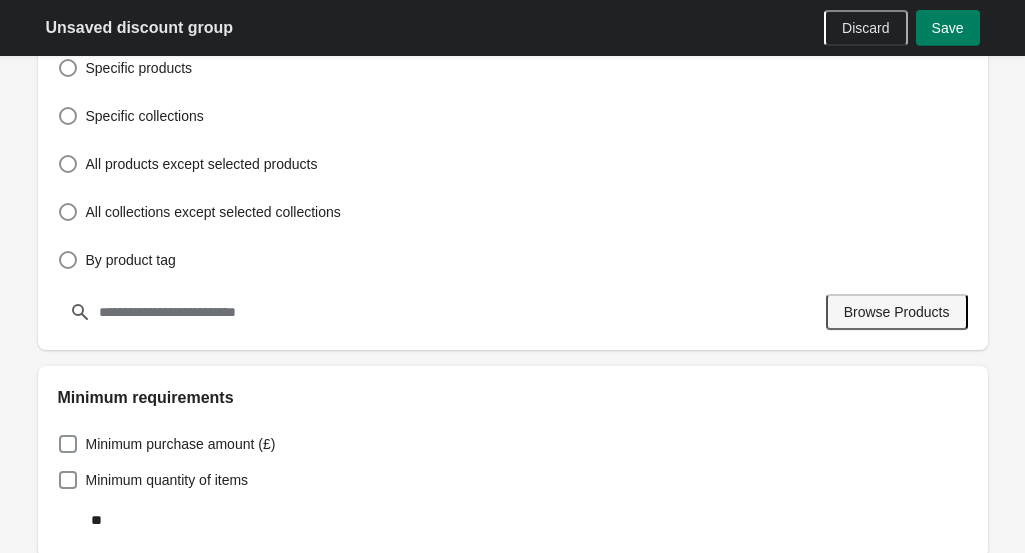 click on "Browse Products" at bounding box center [897, 312] 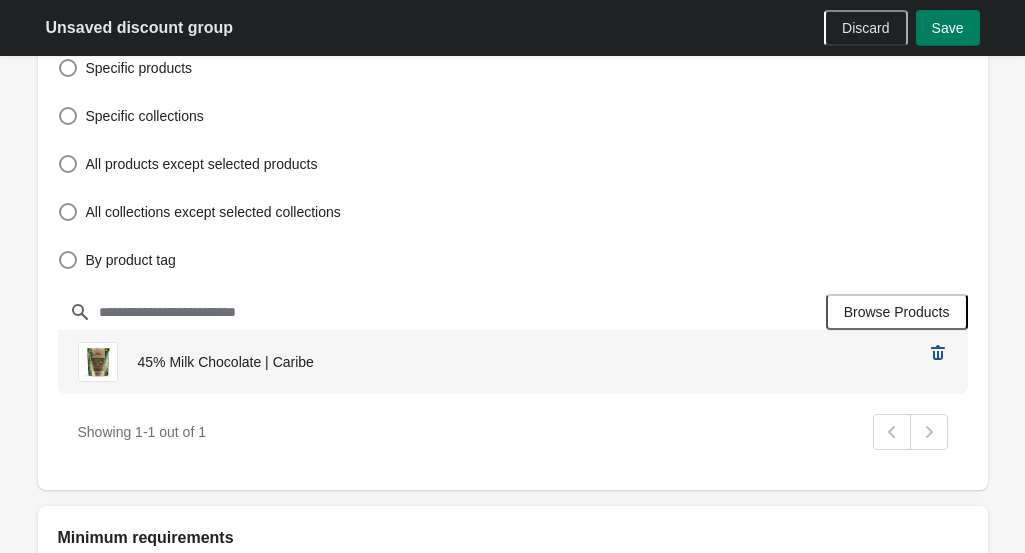 click 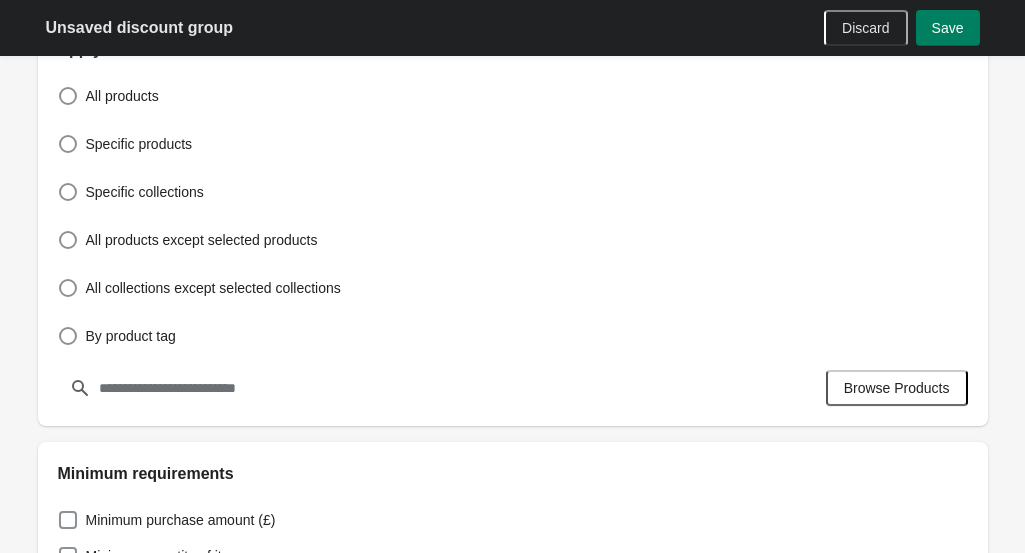 scroll, scrollTop: 564, scrollLeft: 0, axis: vertical 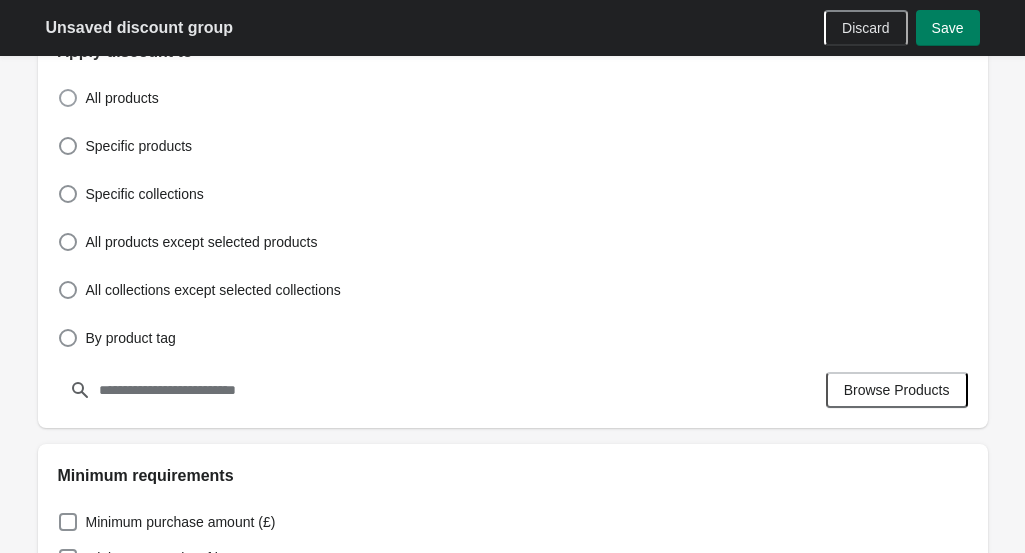 click at bounding box center [68, 98] 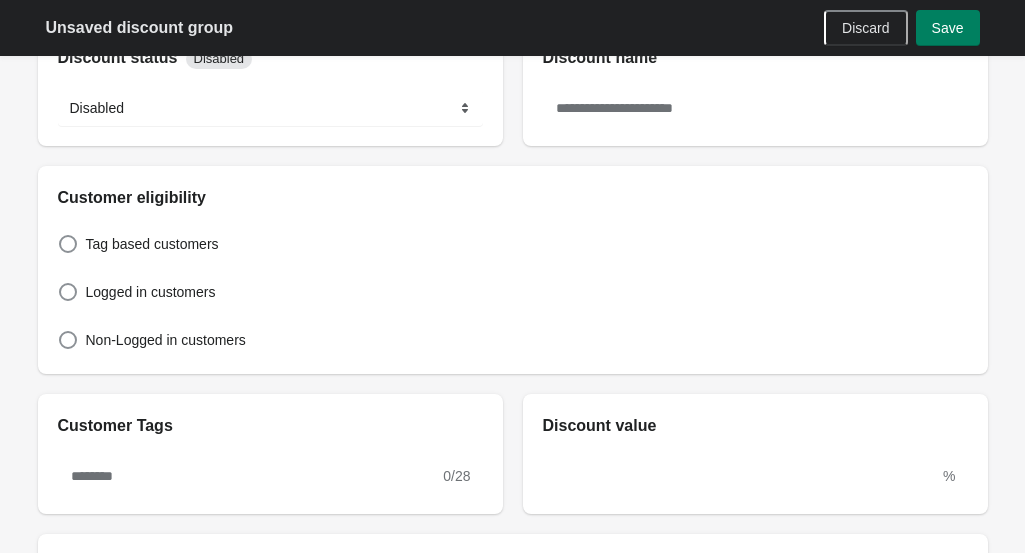 scroll, scrollTop: 0, scrollLeft: 0, axis: both 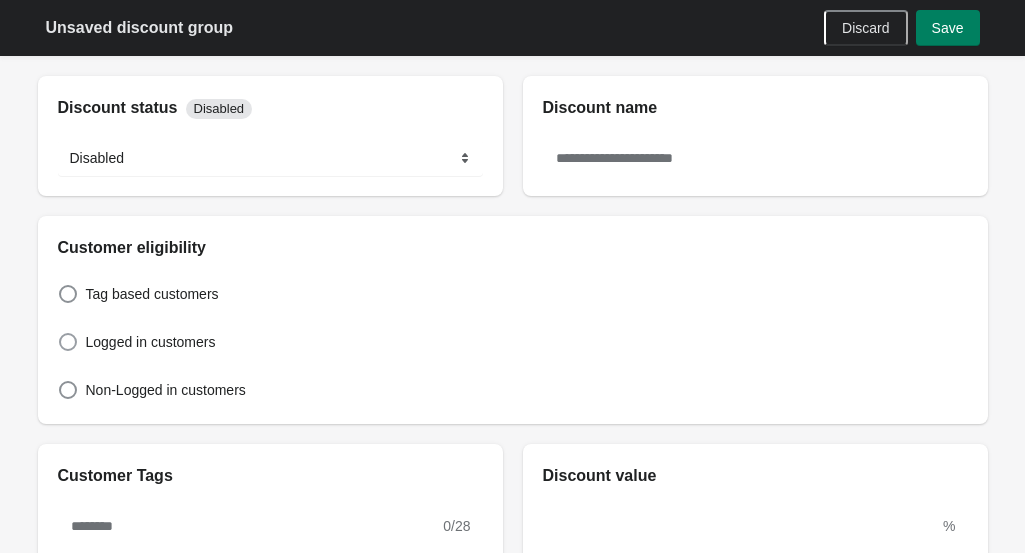 click on "Logged in customers" at bounding box center [151, 342] 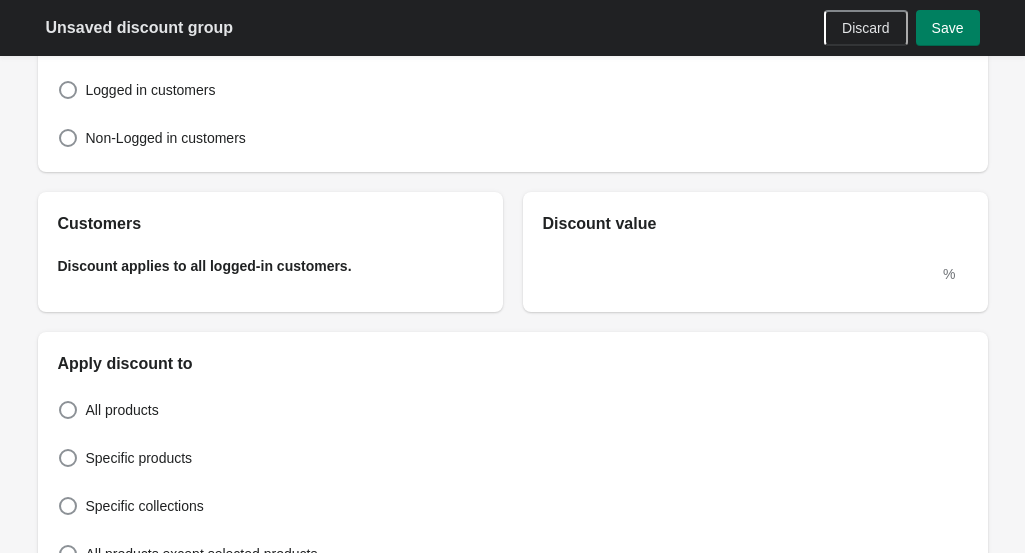scroll, scrollTop: 0, scrollLeft: 0, axis: both 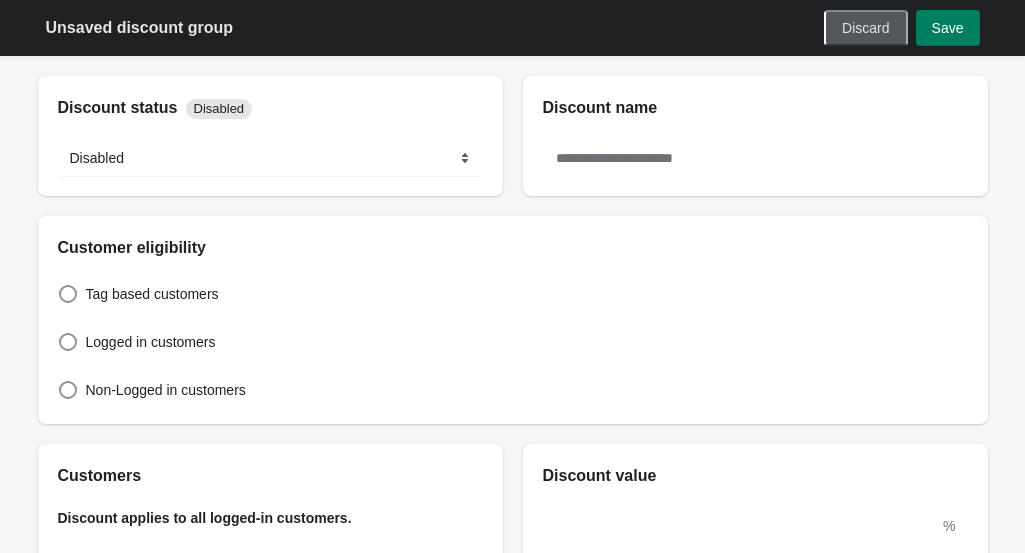 click on "Discard" at bounding box center (865, 28) 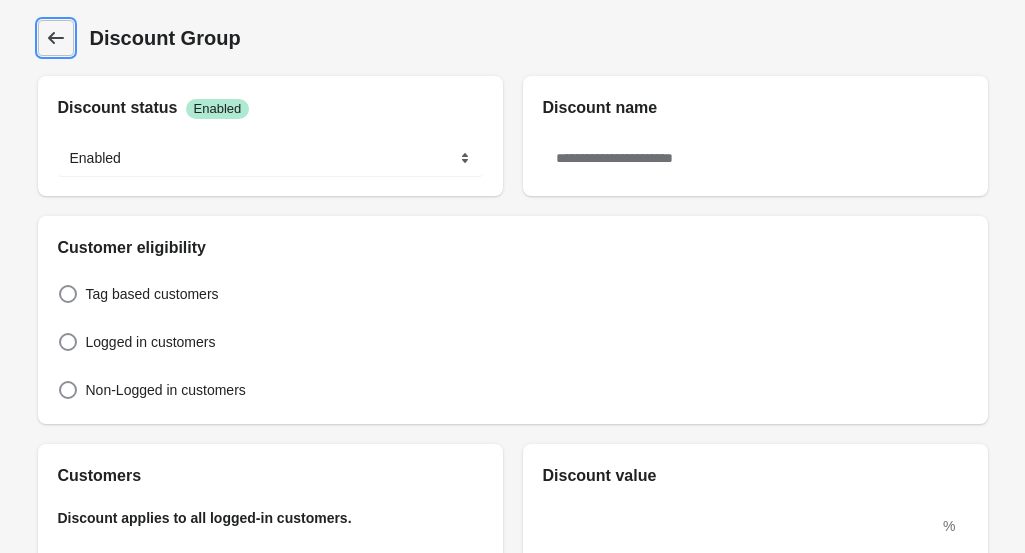 click 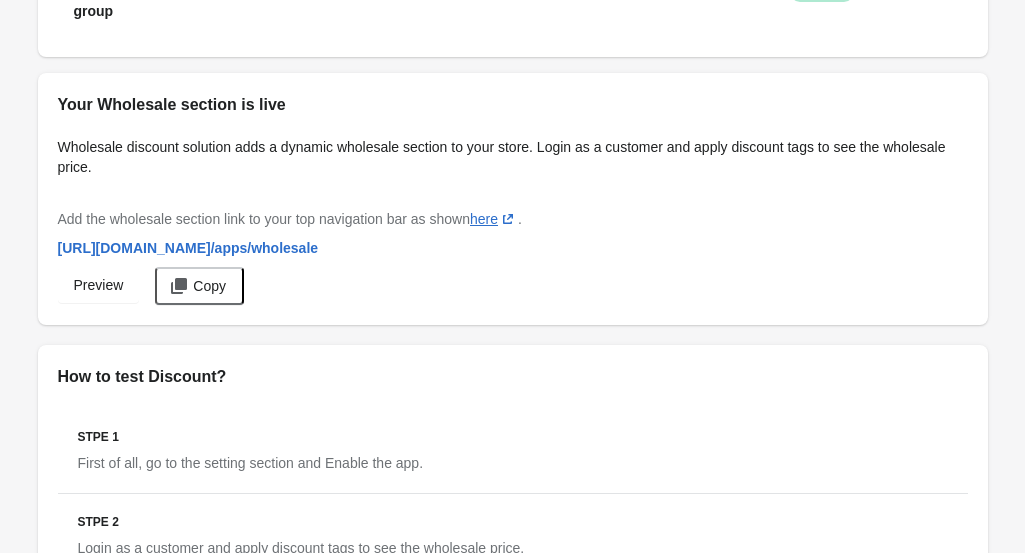 scroll, scrollTop: 0, scrollLeft: 0, axis: both 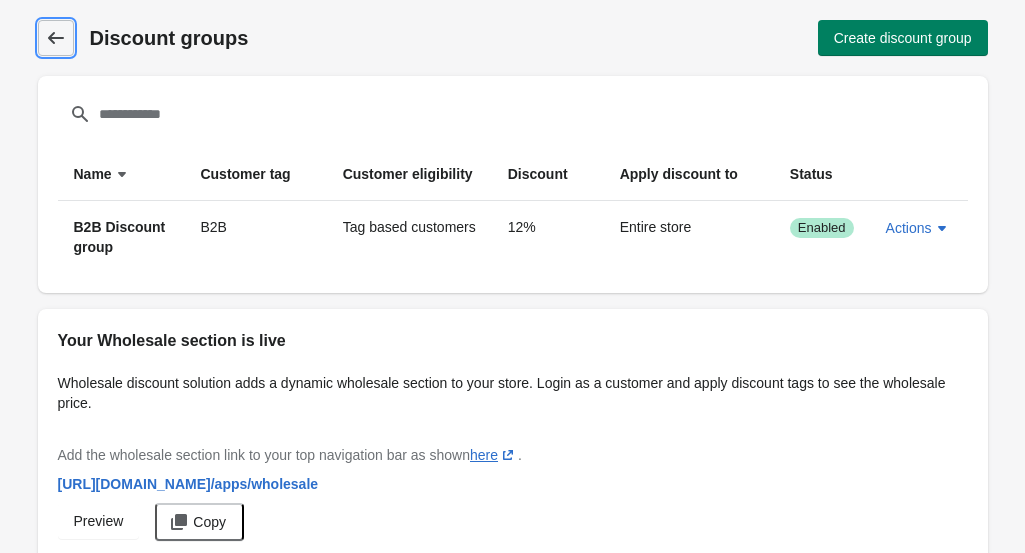 click 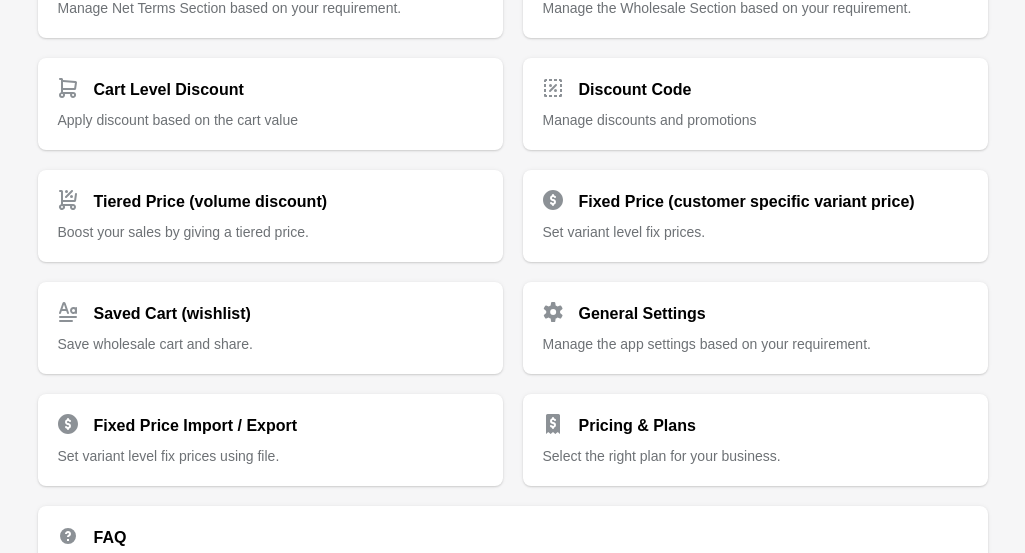 scroll, scrollTop: 500, scrollLeft: 0, axis: vertical 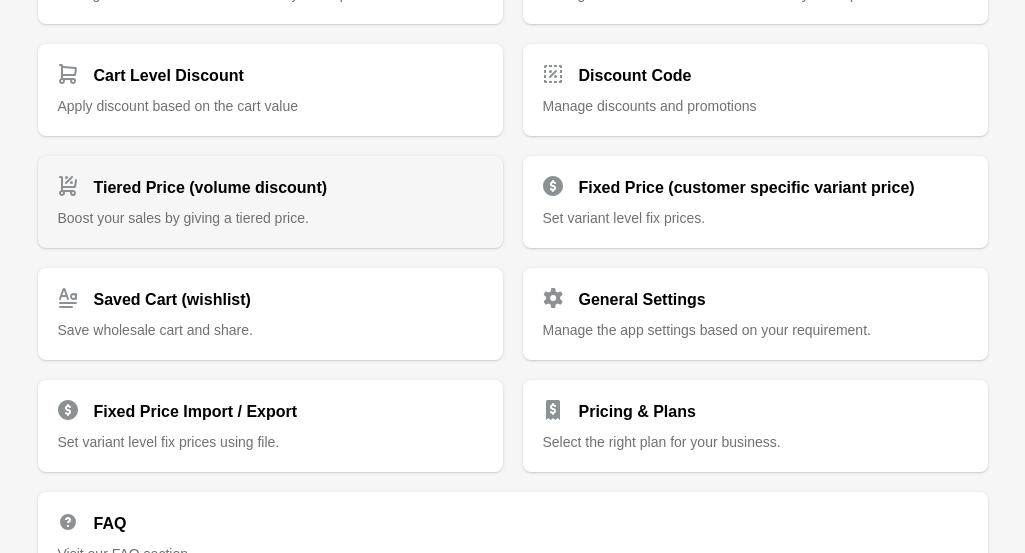 click on "Tiered Price (volume discount)" at bounding box center (211, 188) 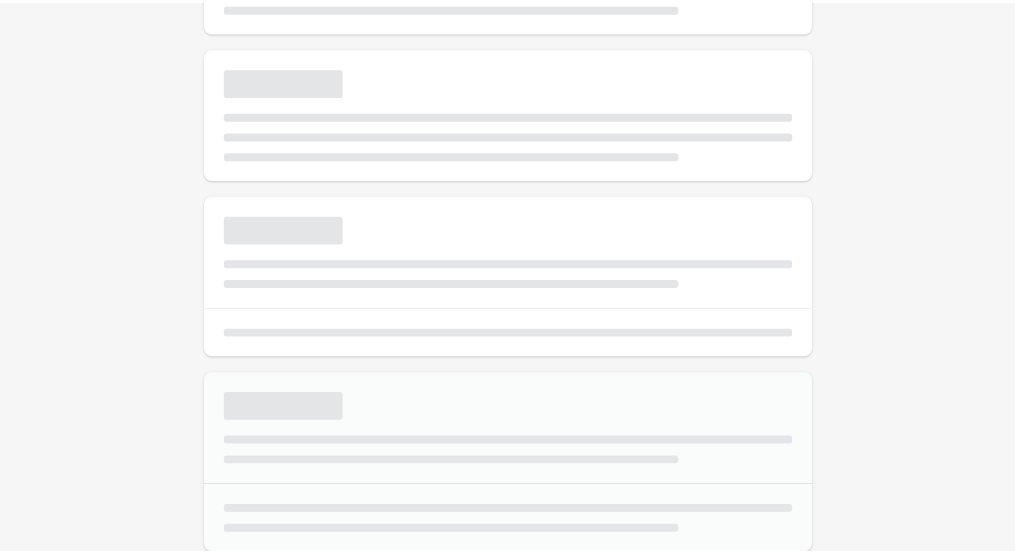 scroll, scrollTop: 0, scrollLeft: 0, axis: both 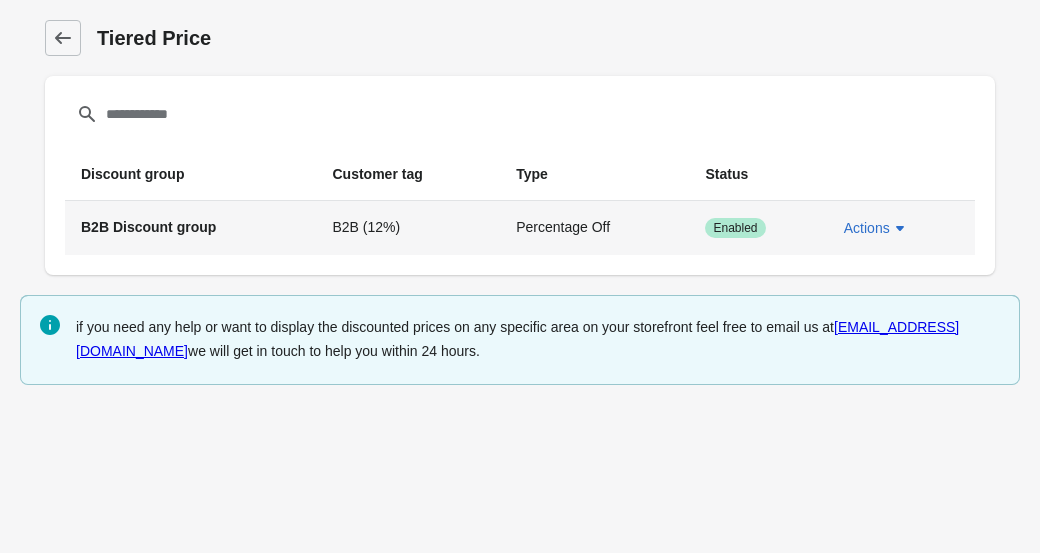 click on "B2B Discount group" at bounding box center (148, 227) 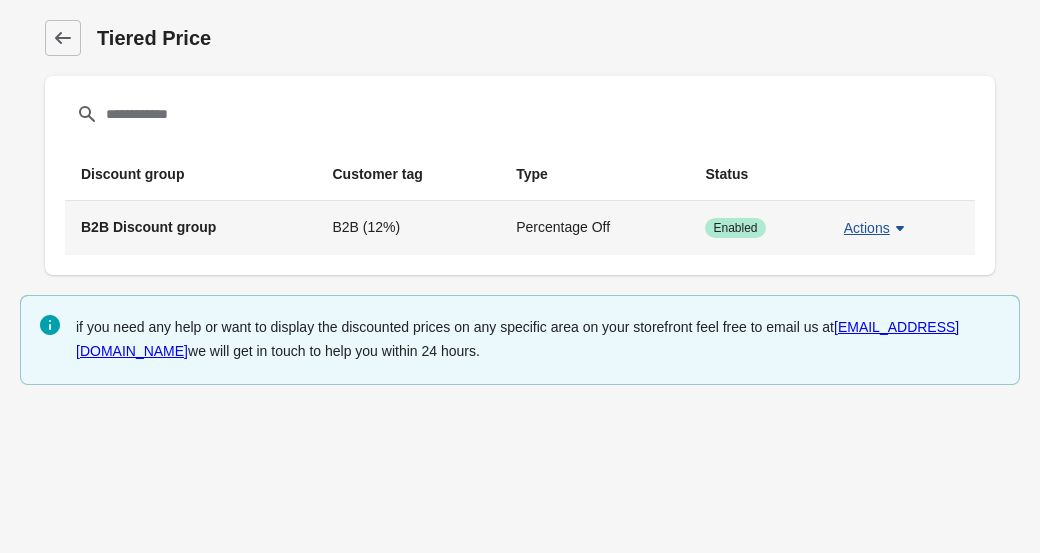 click on "Actions" at bounding box center (867, 228) 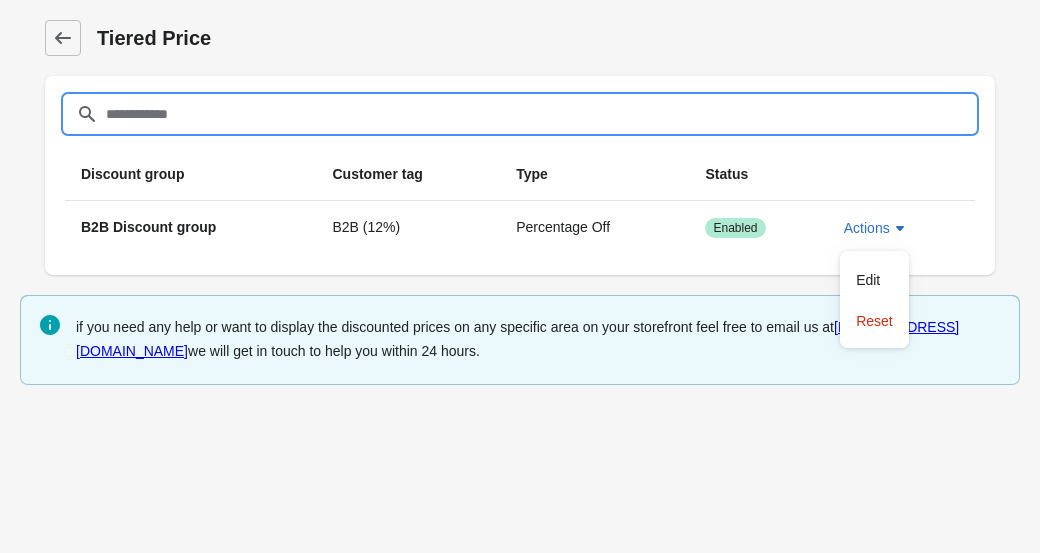 click on "Filter items" at bounding box center [540, 114] 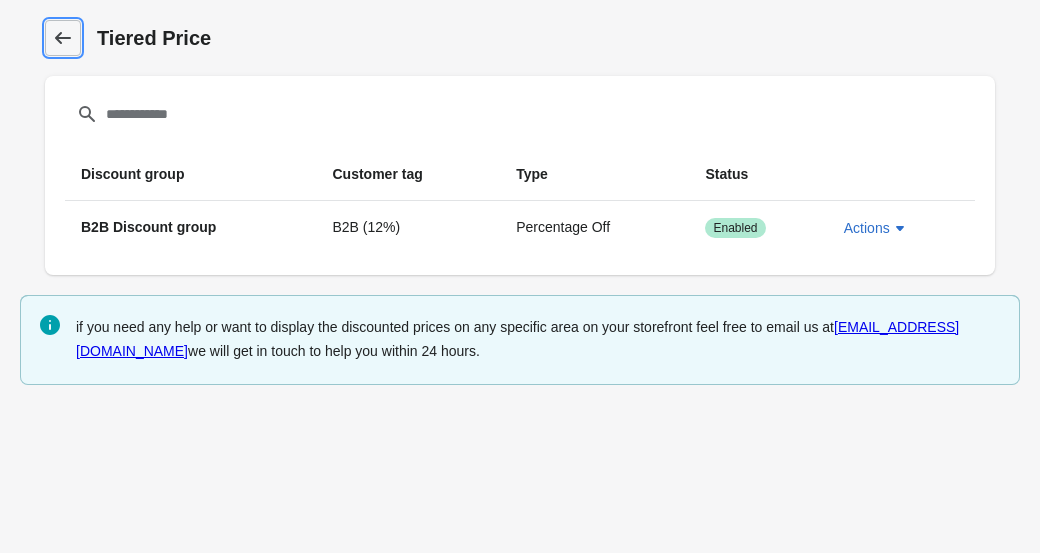 click 